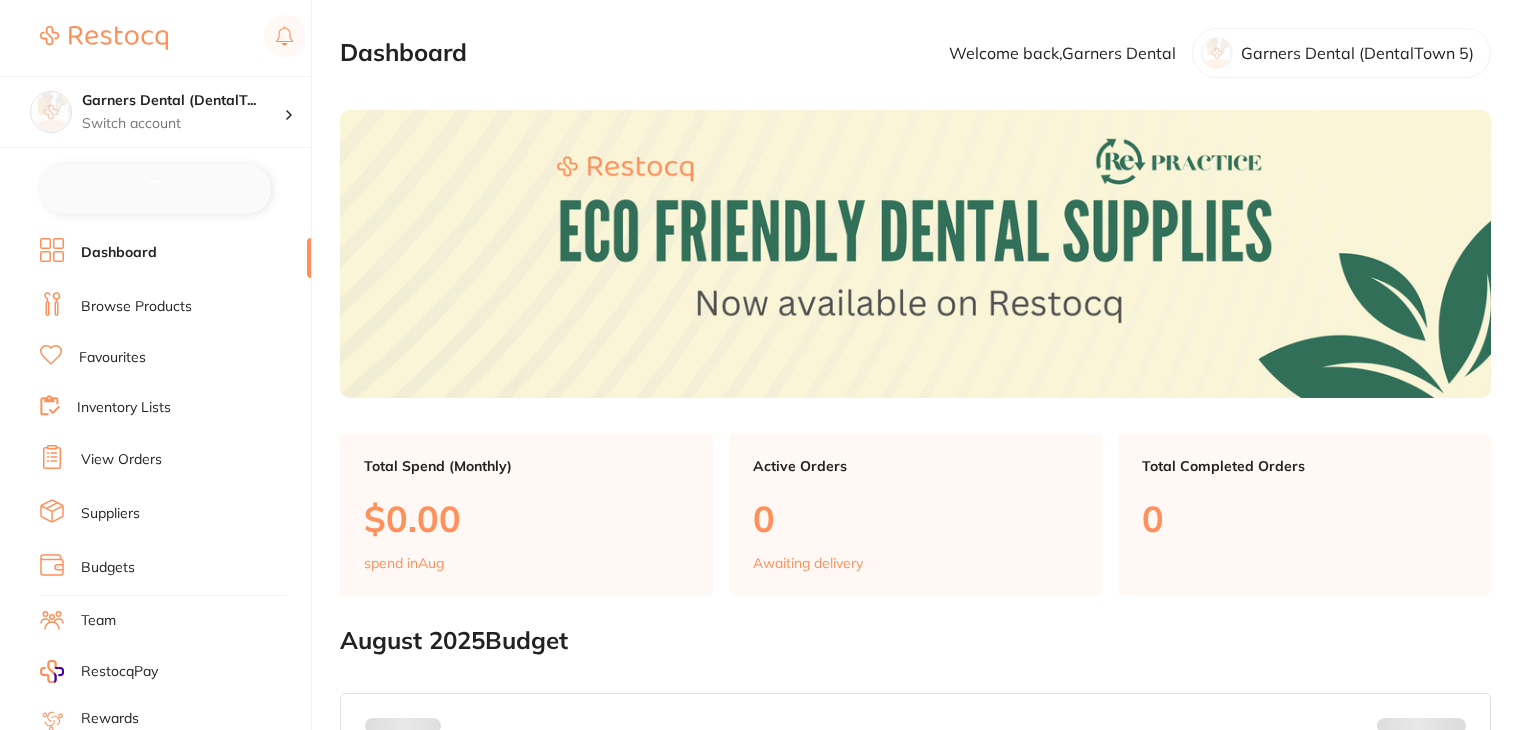 scroll, scrollTop: 0, scrollLeft: 0, axis: both 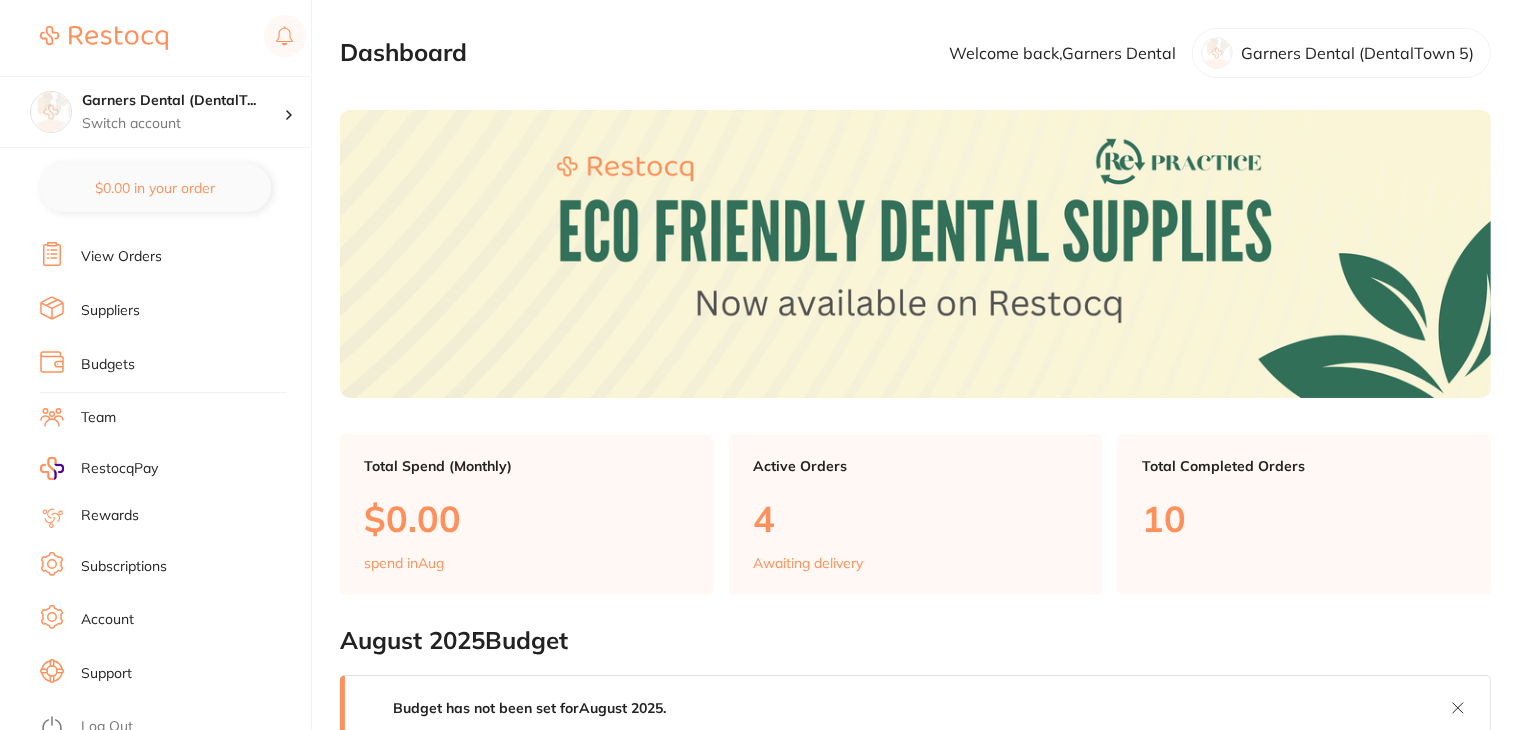 click on "Subscriptions" at bounding box center [124, 567] 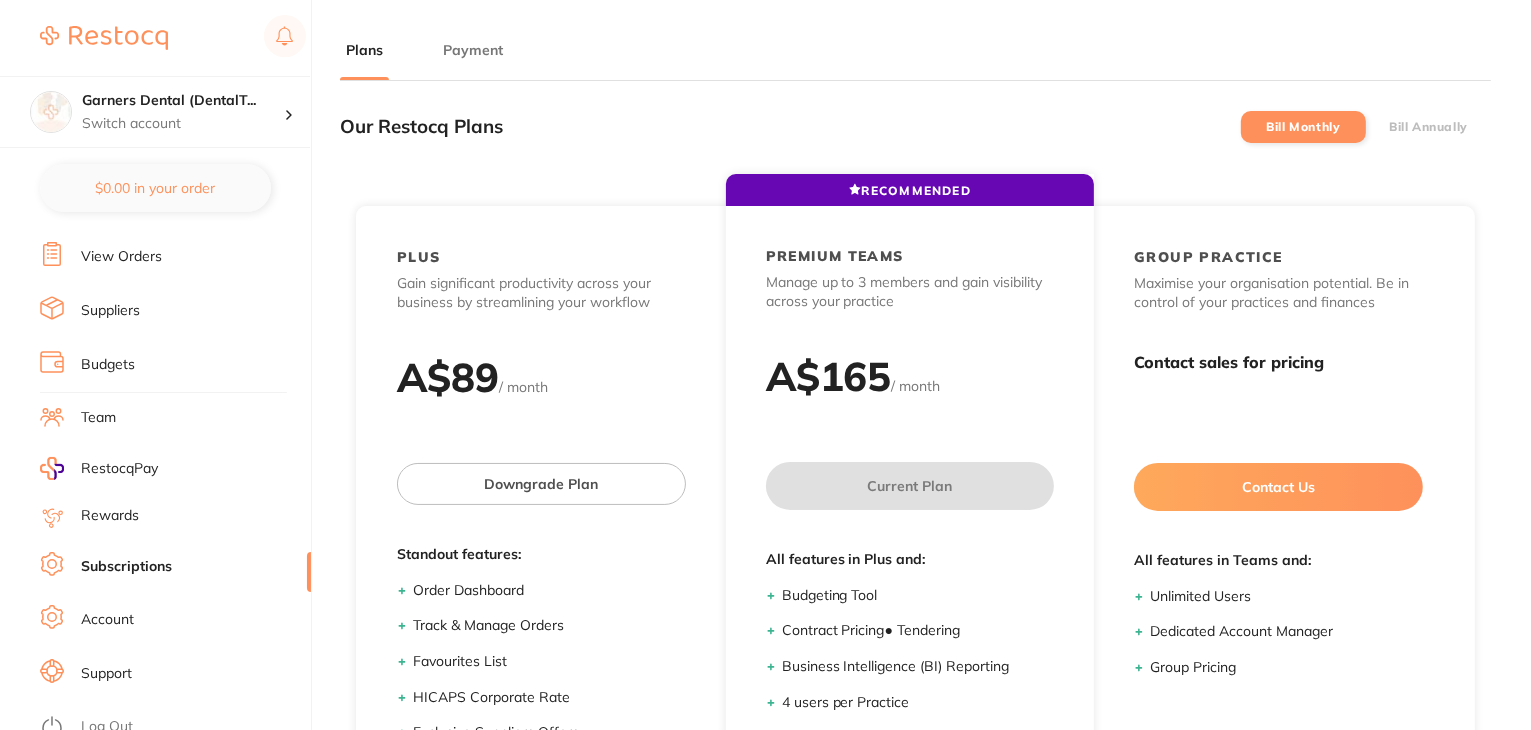 click on "Payment" at bounding box center [473, 50] 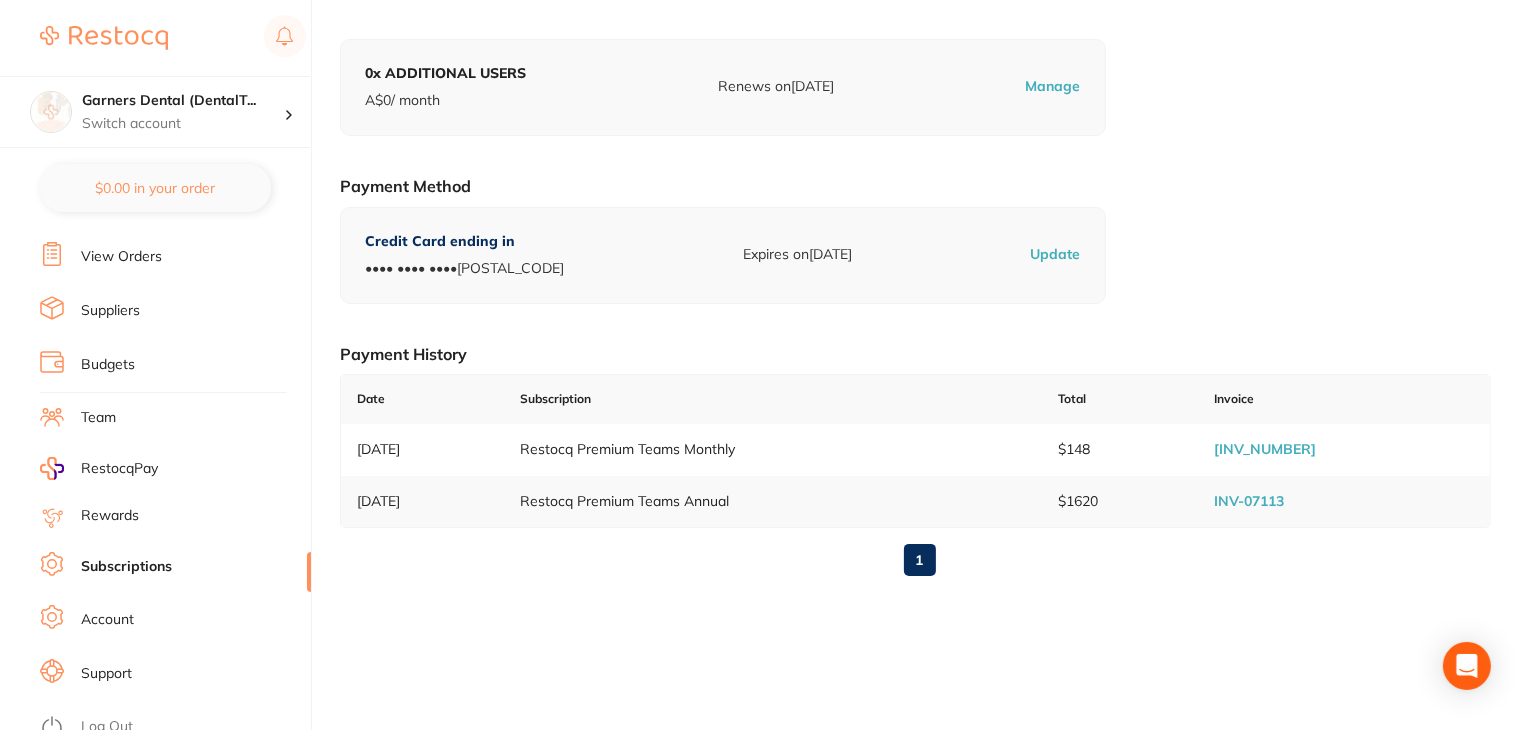 scroll, scrollTop: 276, scrollLeft: 0, axis: vertical 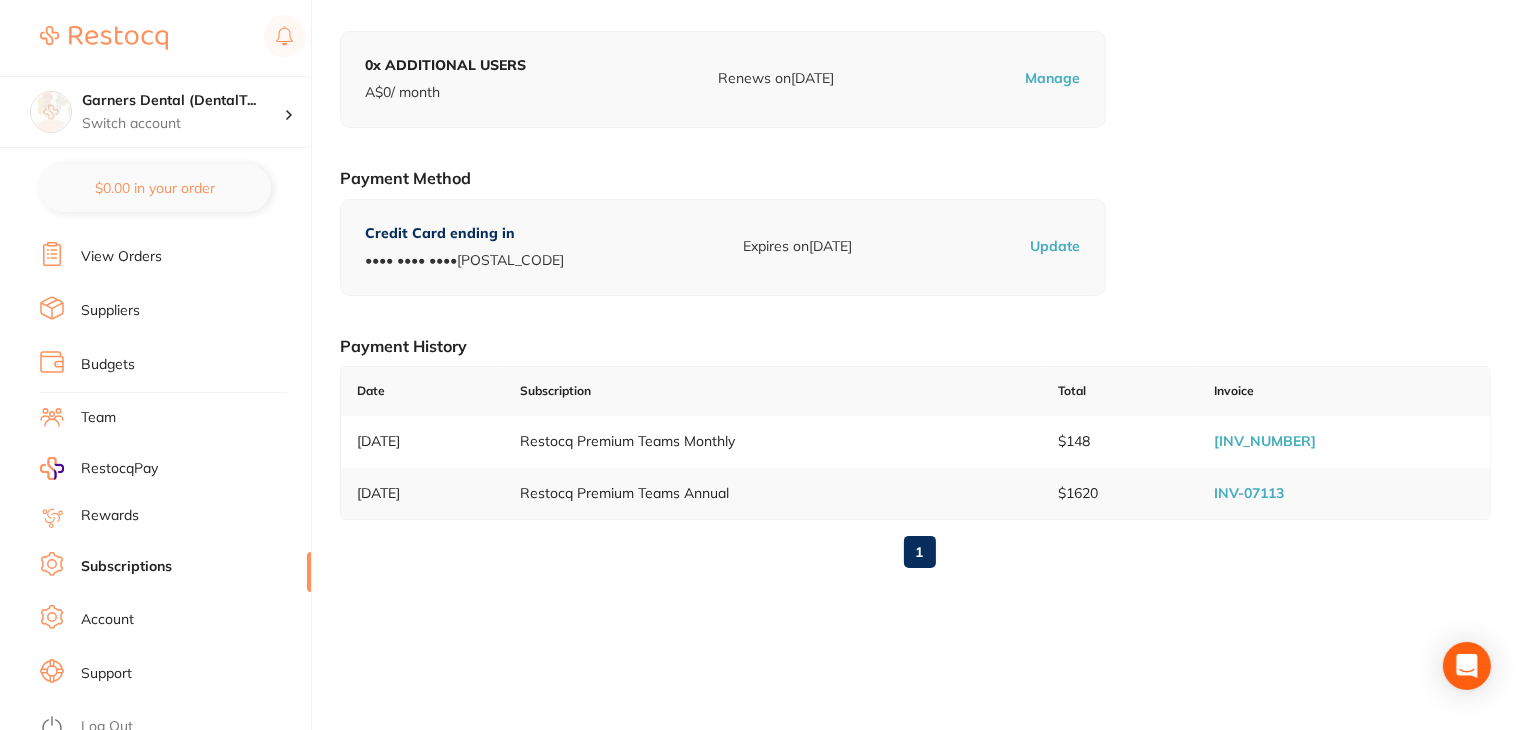 click on "Log Out" at bounding box center (107, 727) 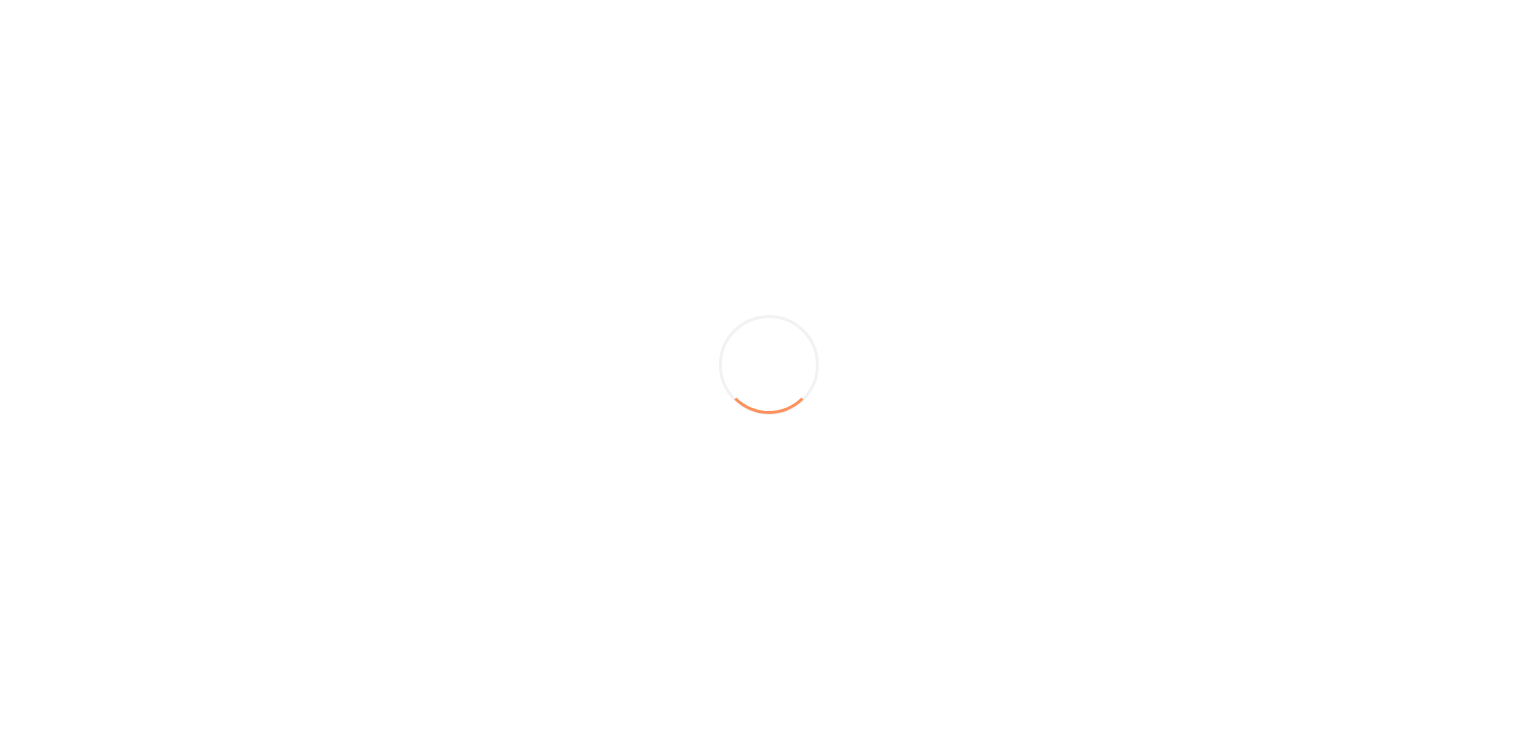 scroll, scrollTop: 0, scrollLeft: 0, axis: both 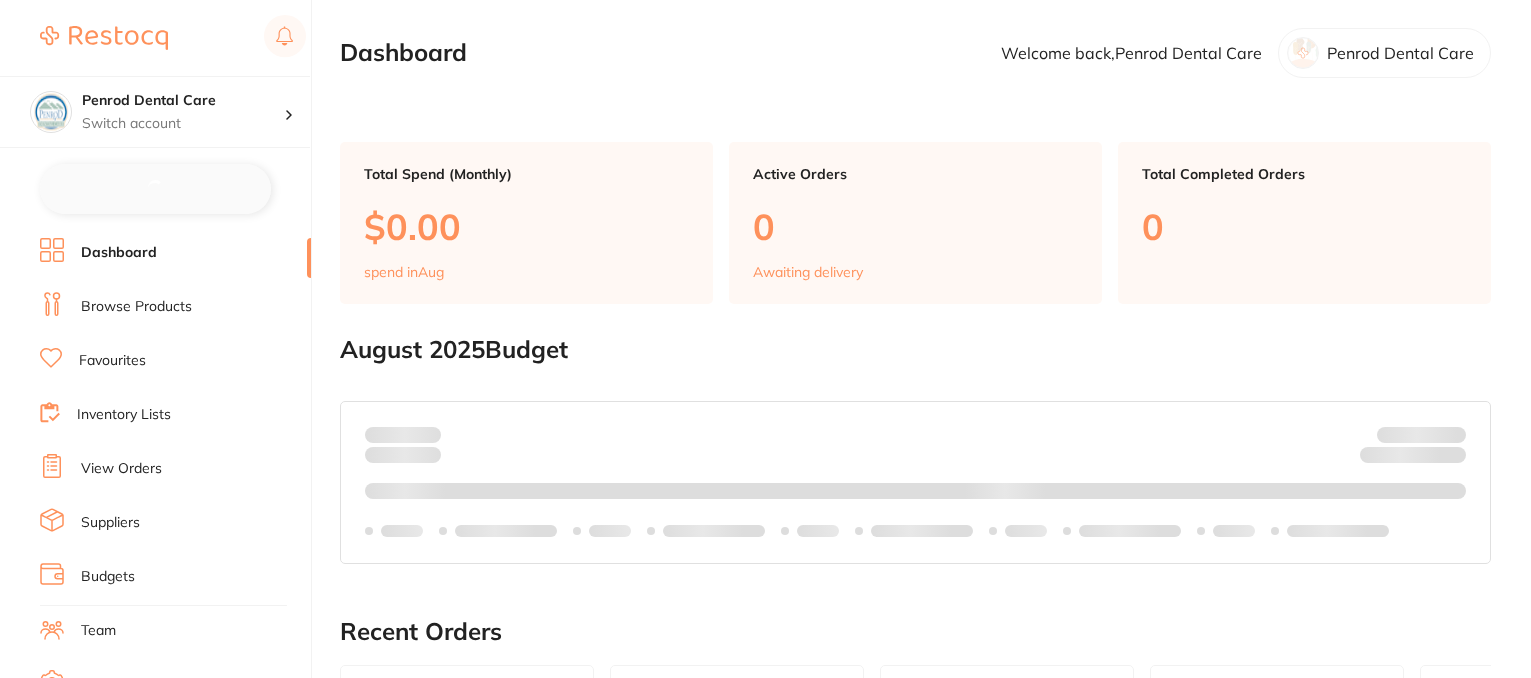 checkbox on "false" 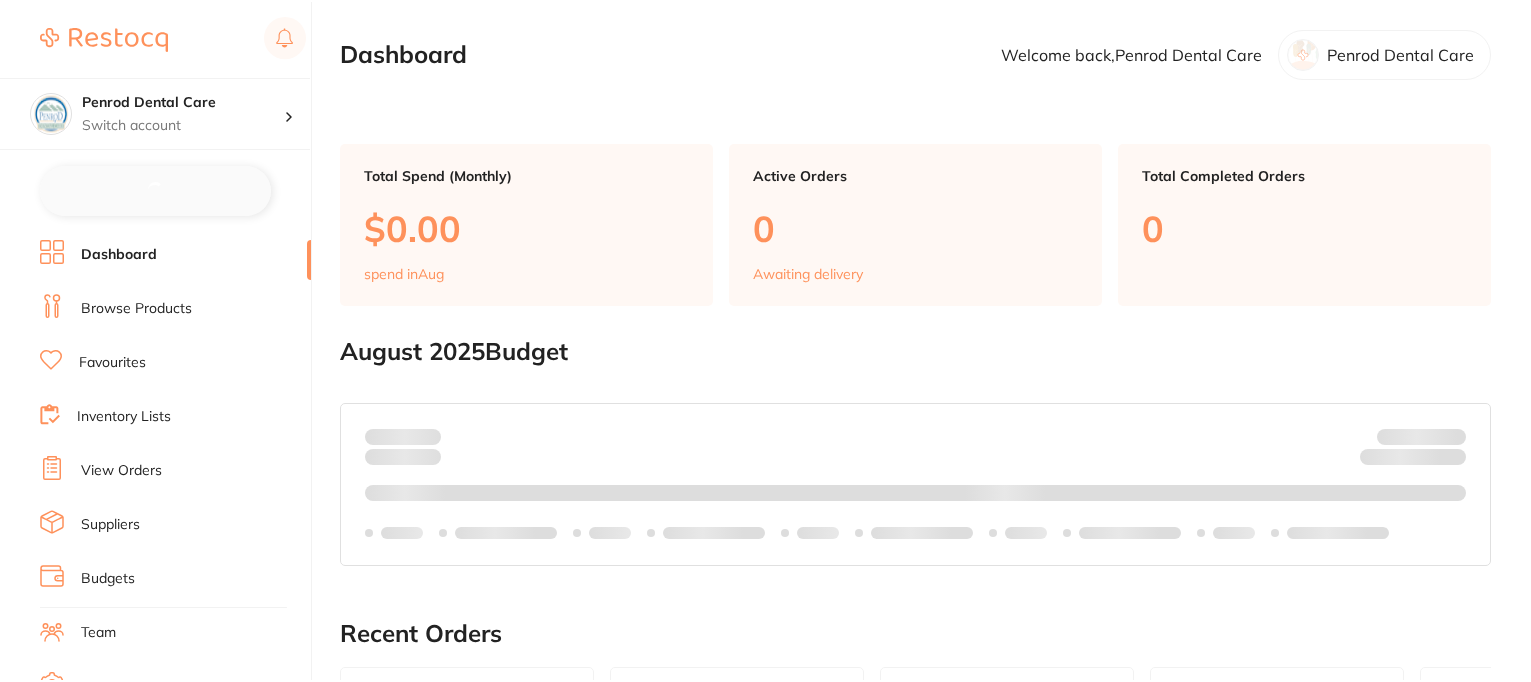 scroll, scrollTop: 0, scrollLeft: 0, axis: both 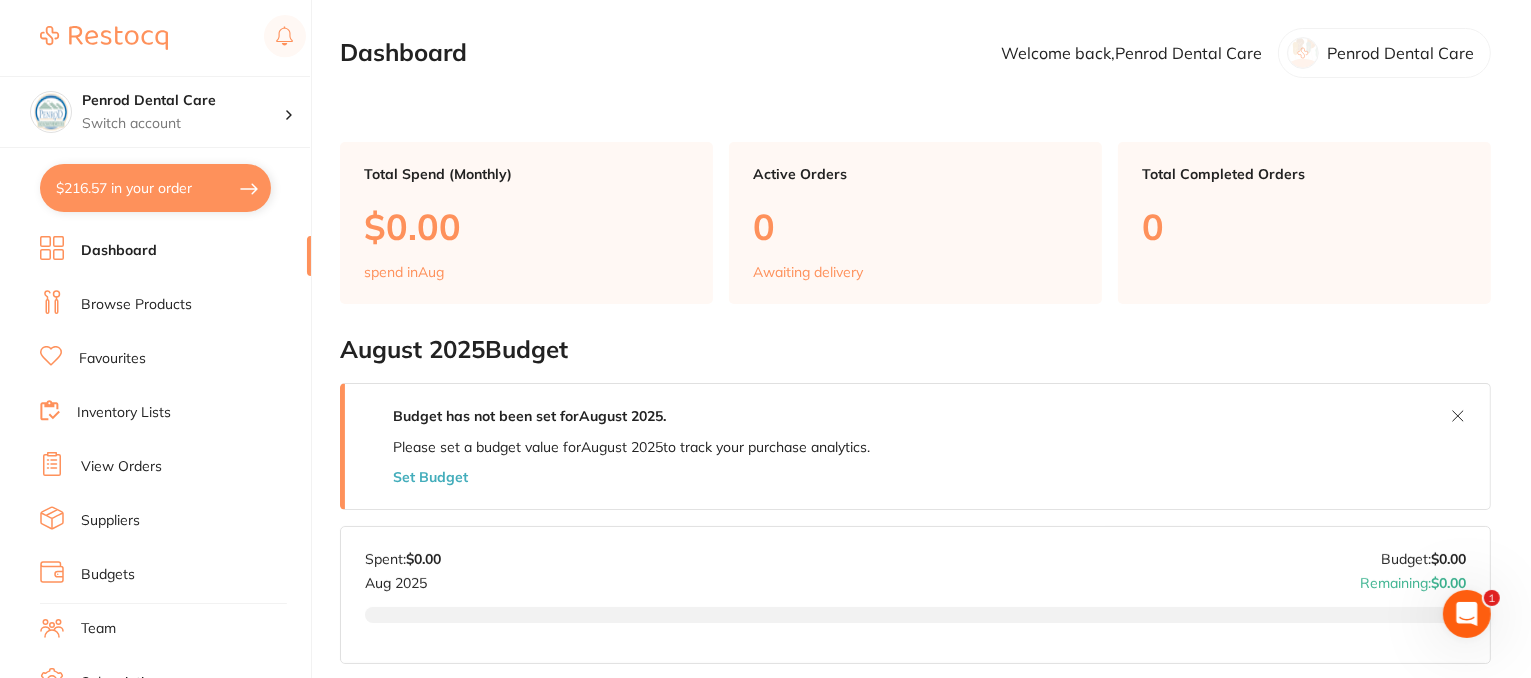 click on "Browse Products" at bounding box center (136, 305) 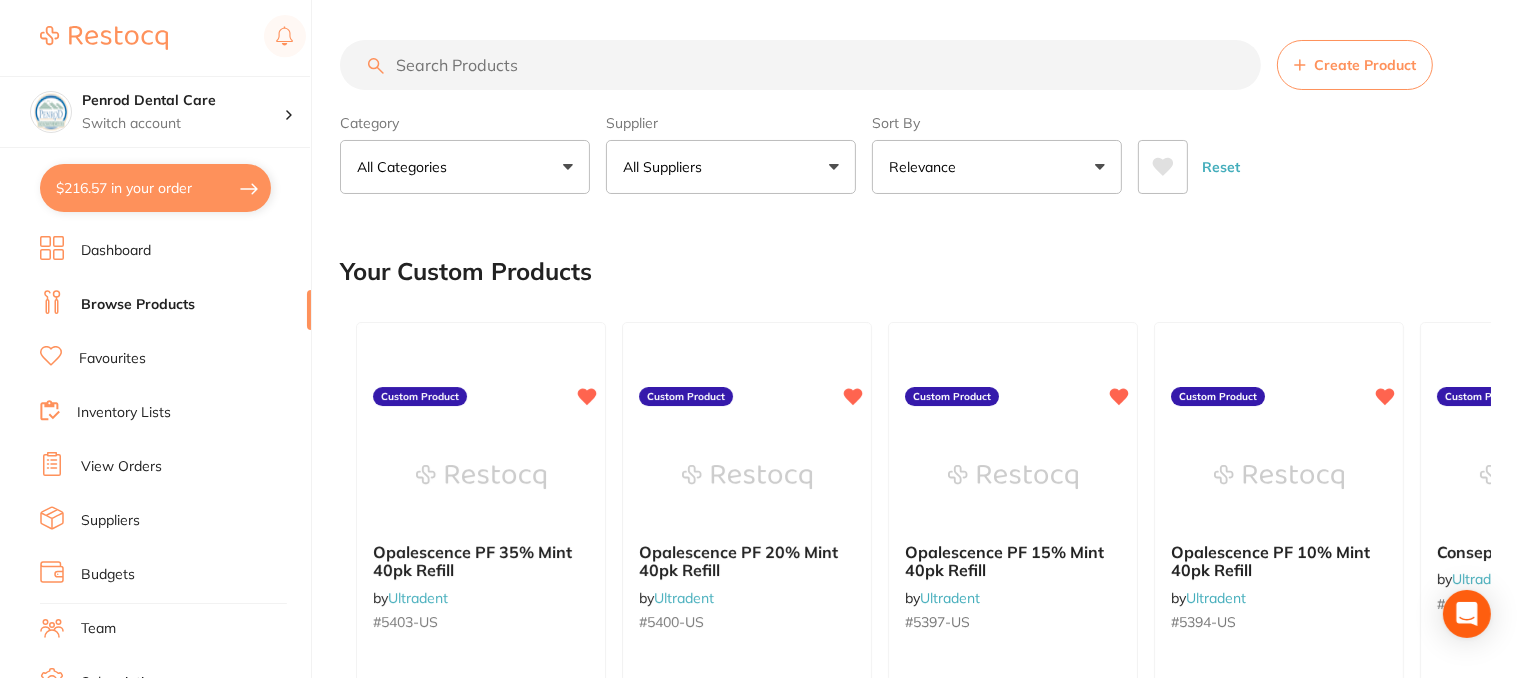 click at bounding box center (800, 65) 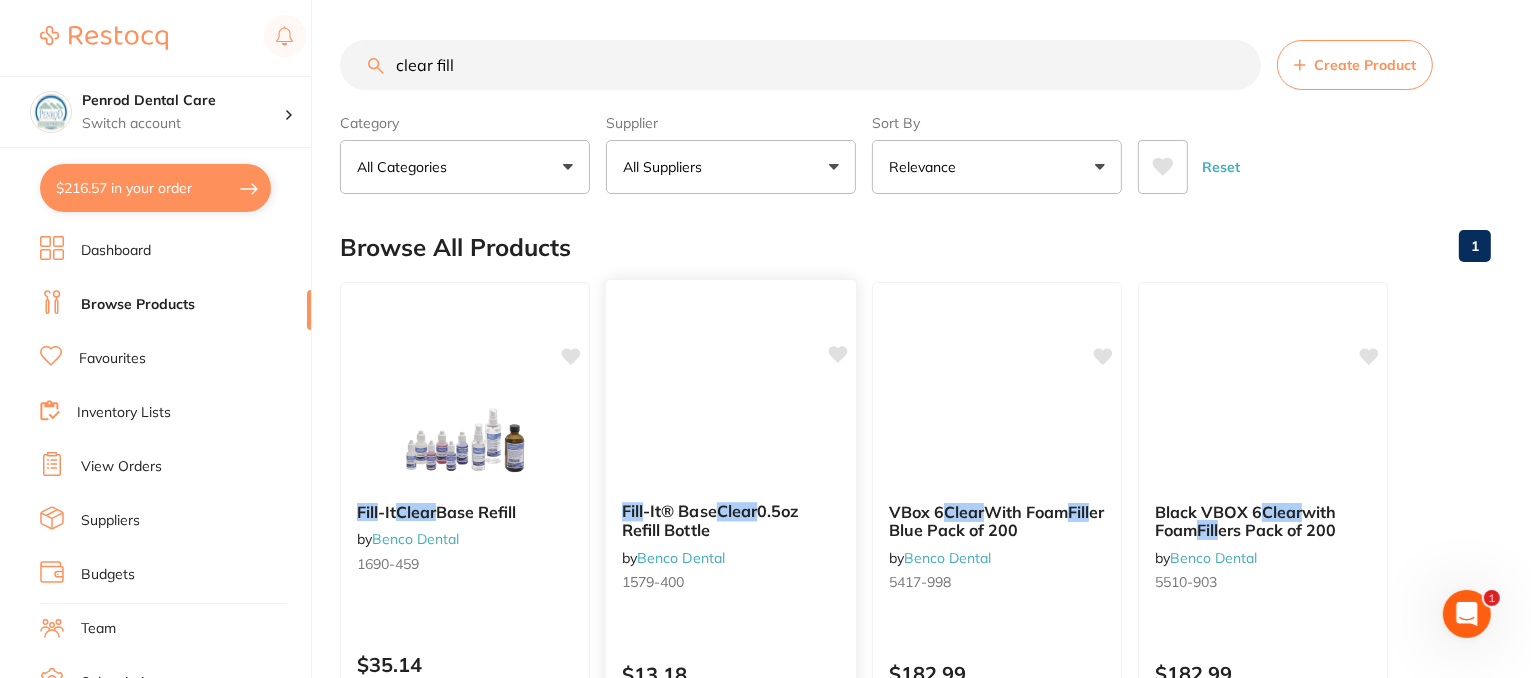 scroll, scrollTop: 0, scrollLeft: 0, axis: both 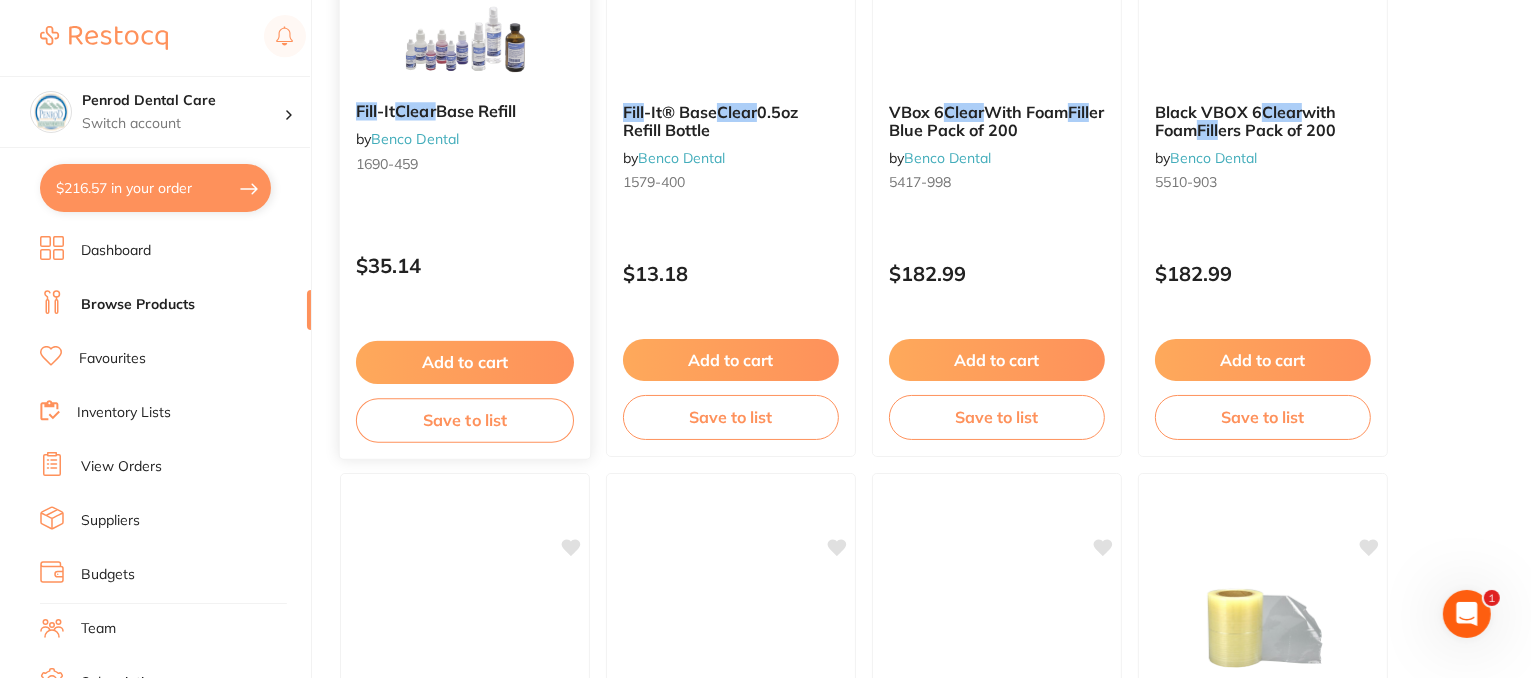 type on "clear fill" 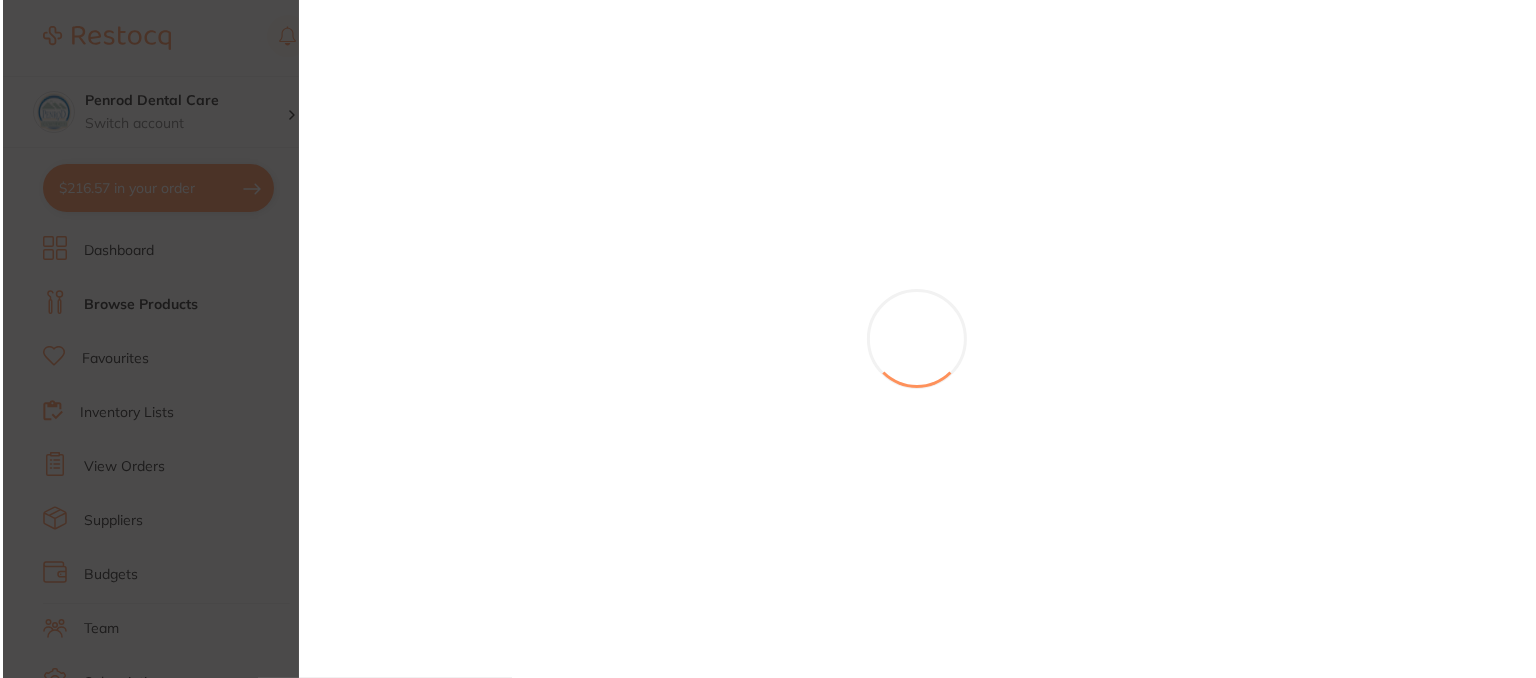 scroll, scrollTop: 0, scrollLeft: 0, axis: both 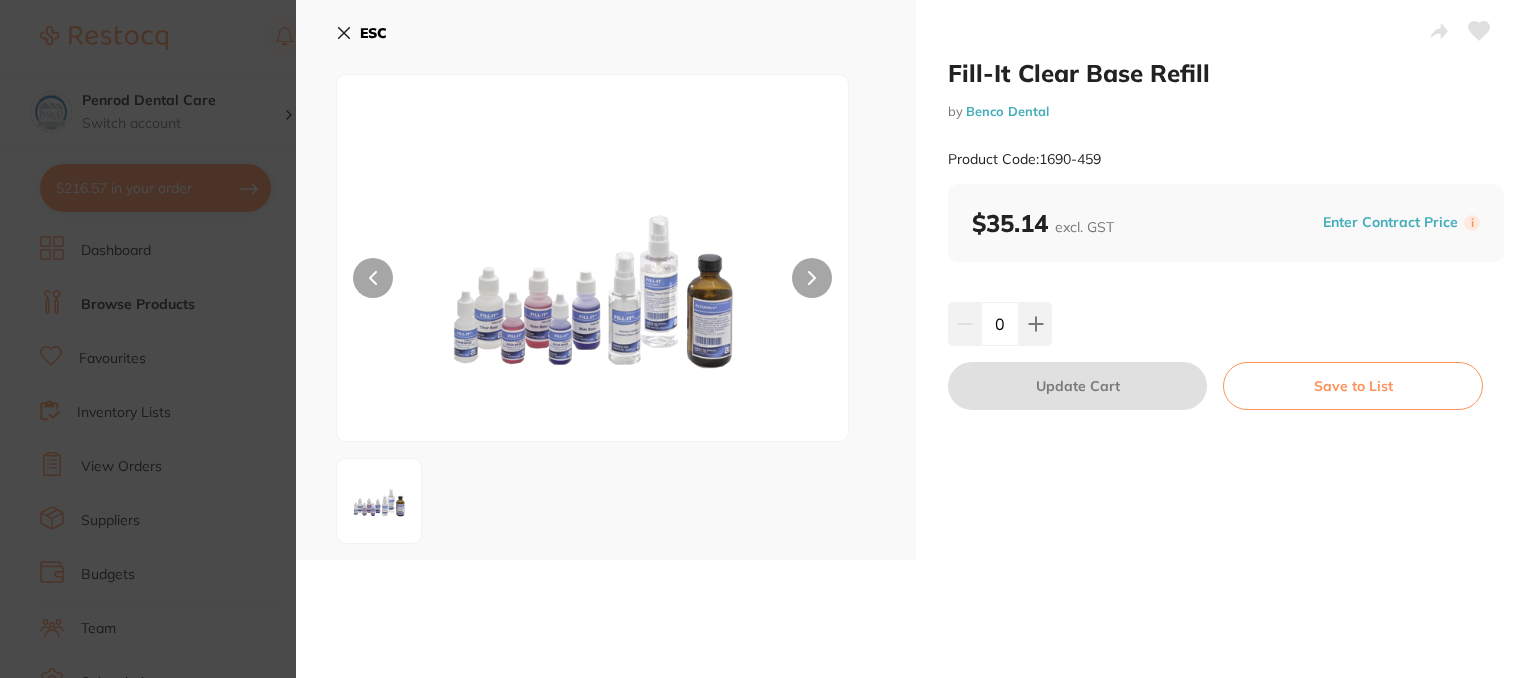 click on "Enter Contract Price" at bounding box center [1390, 222] 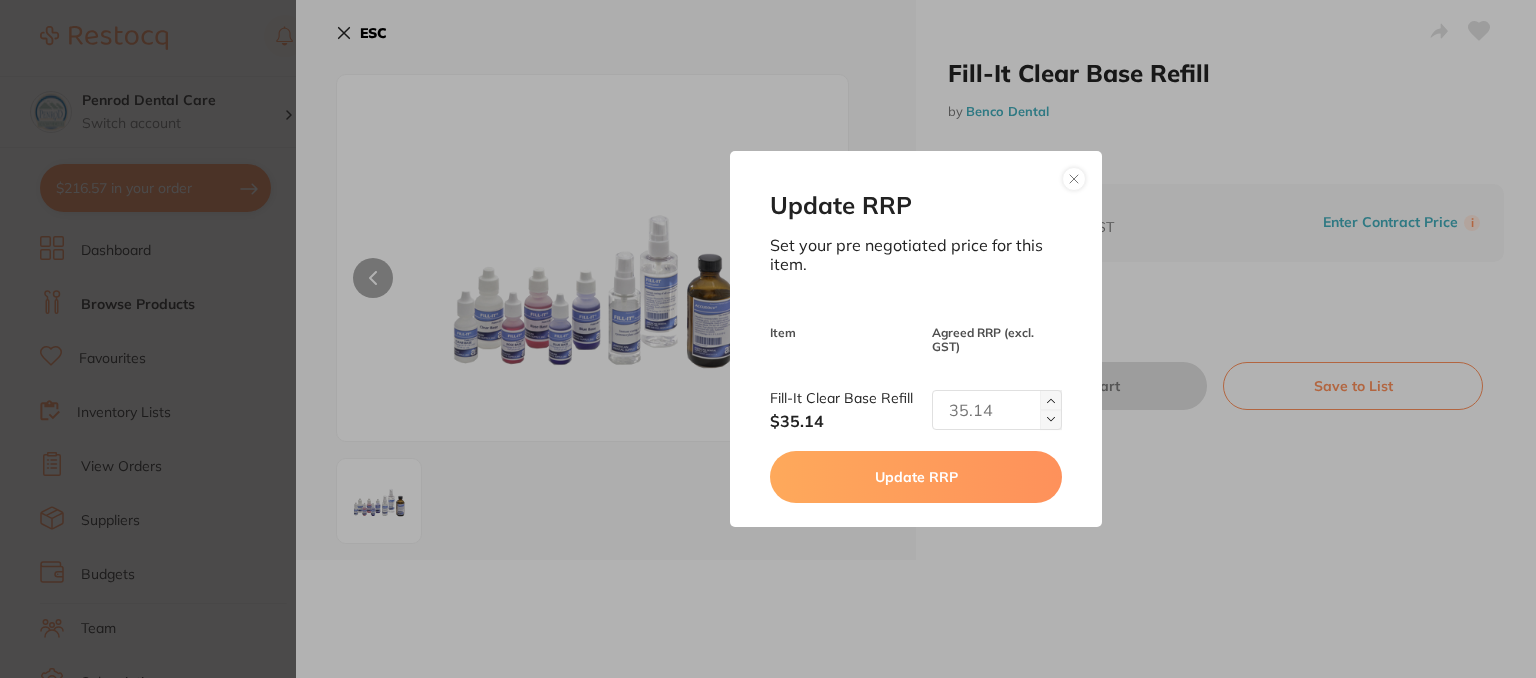 click at bounding box center (997, 410) 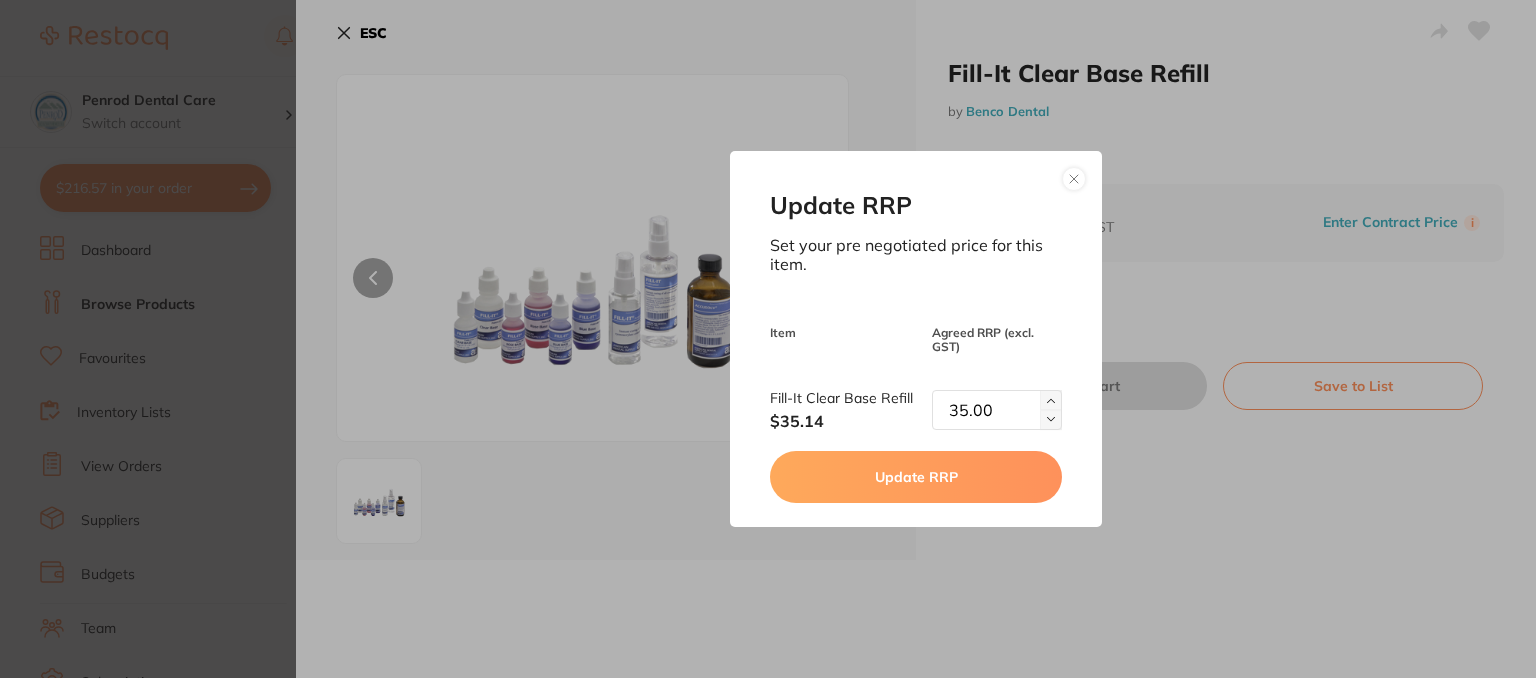 type on "35.00" 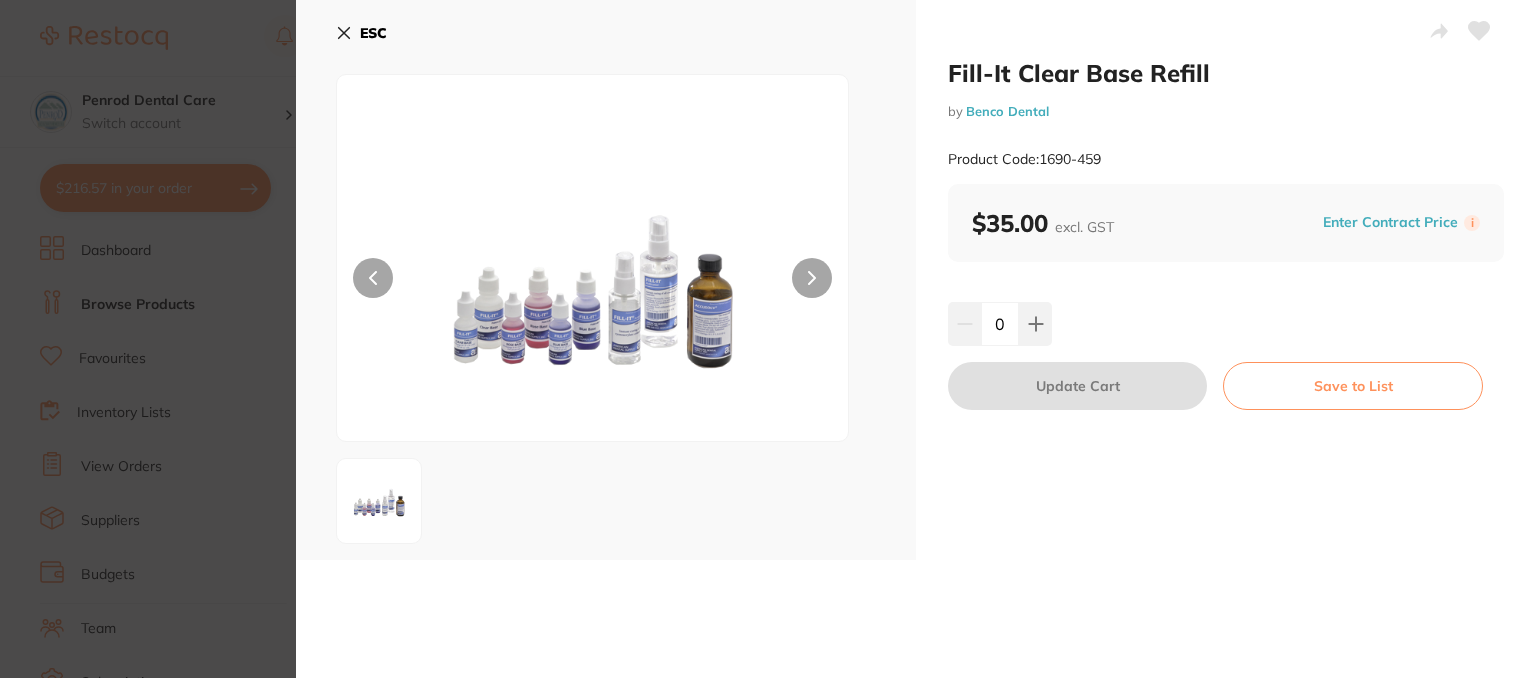 click on "Enter Contract Price" at bounding box center [1390, 222] 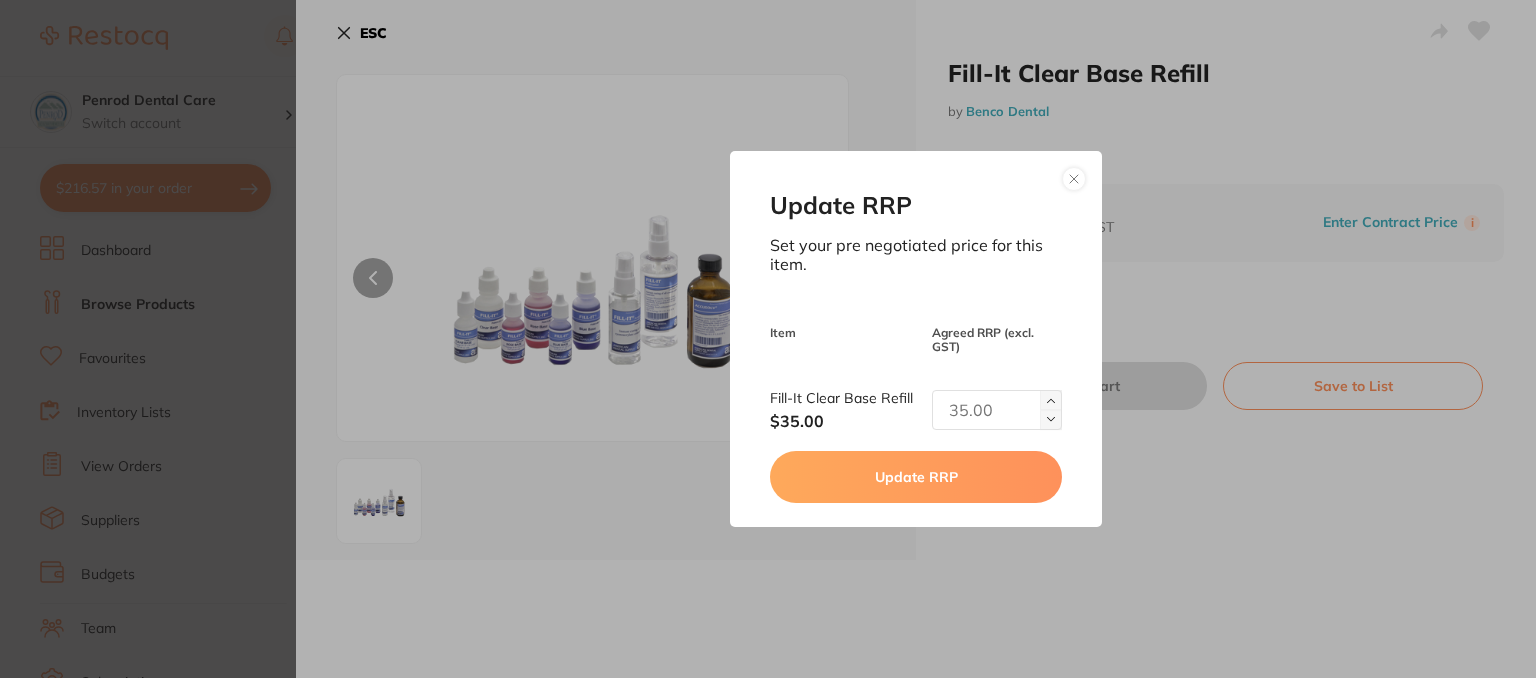 click at bounding box center (997, 410) 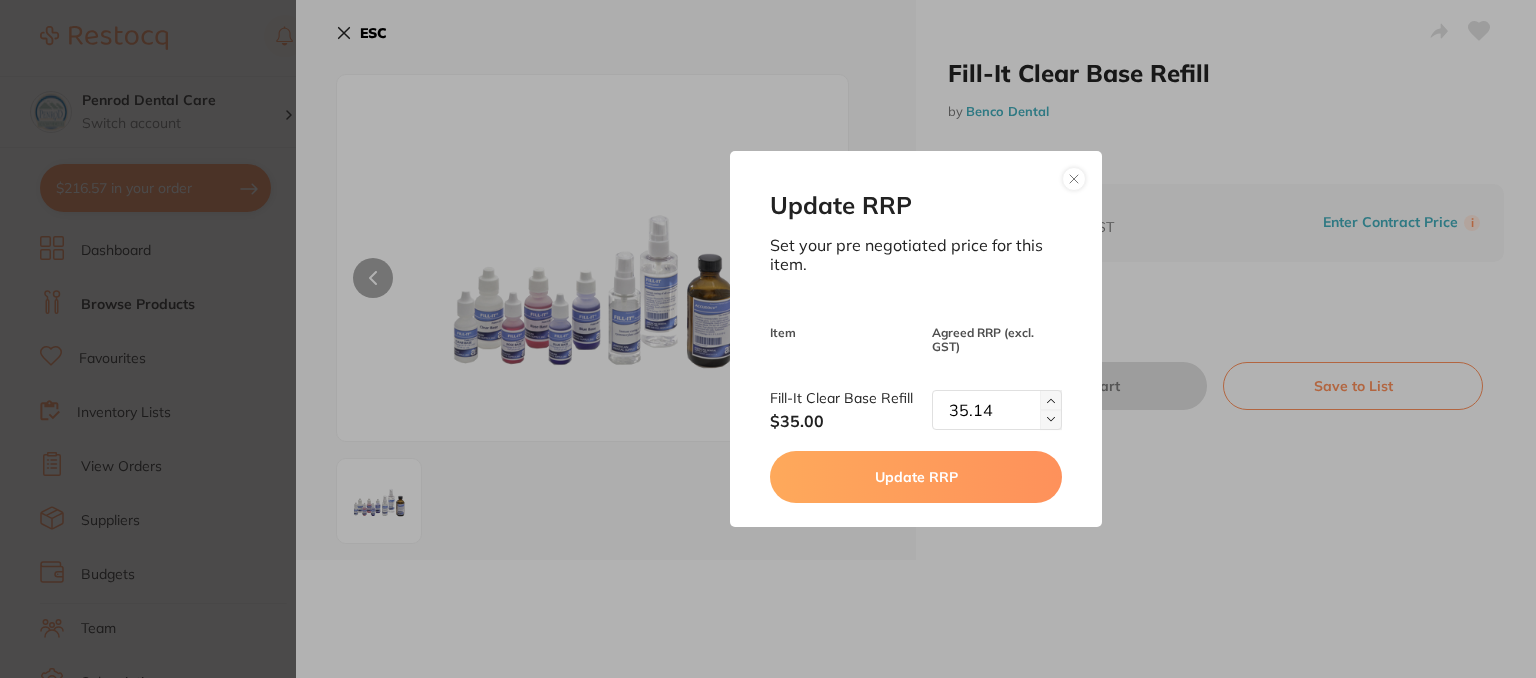 type on "35.14" 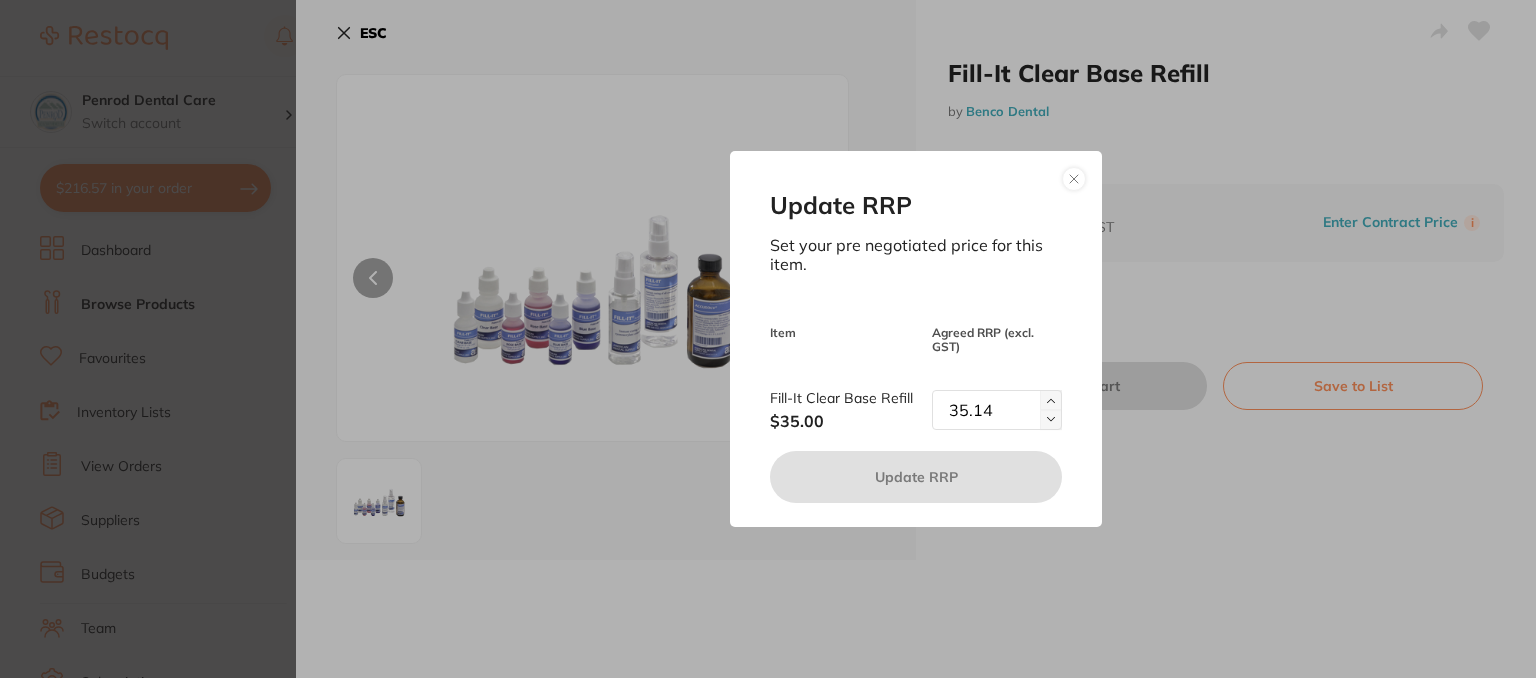 type 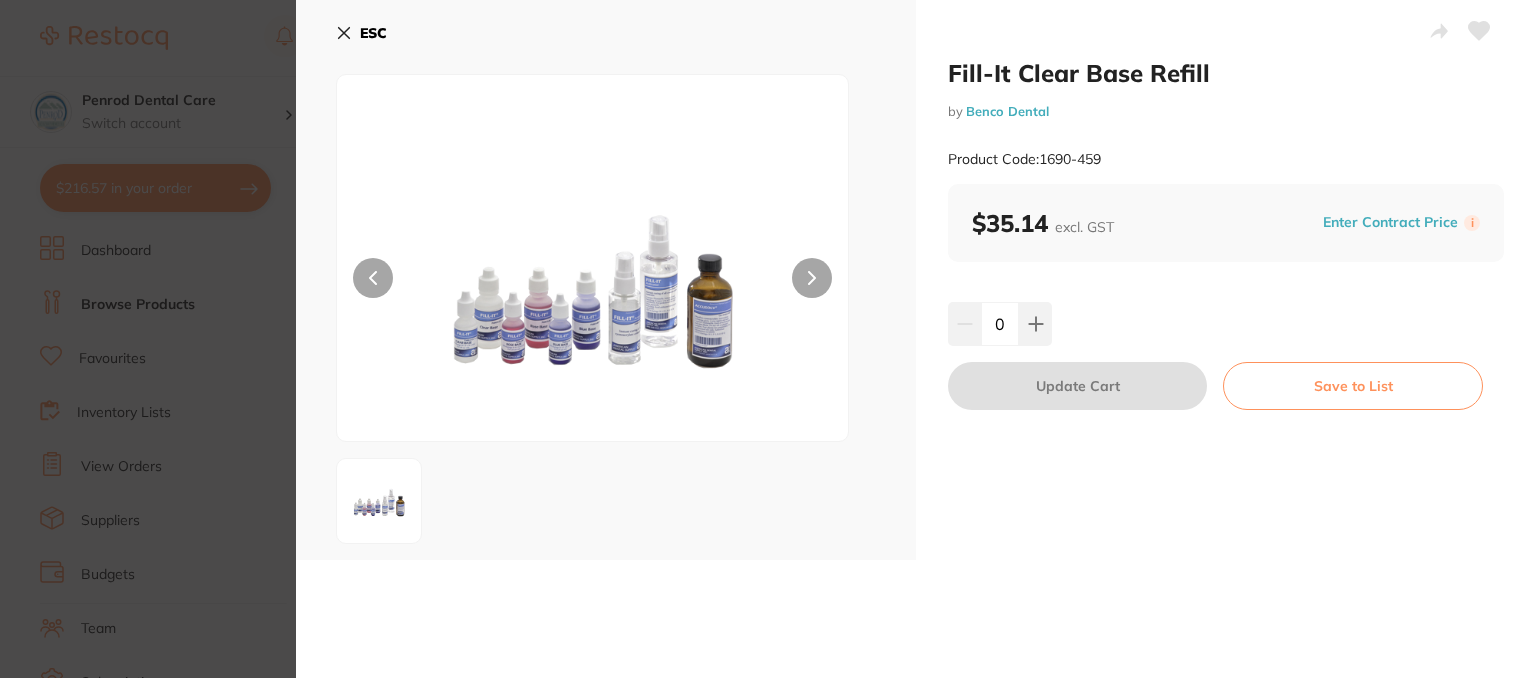 click 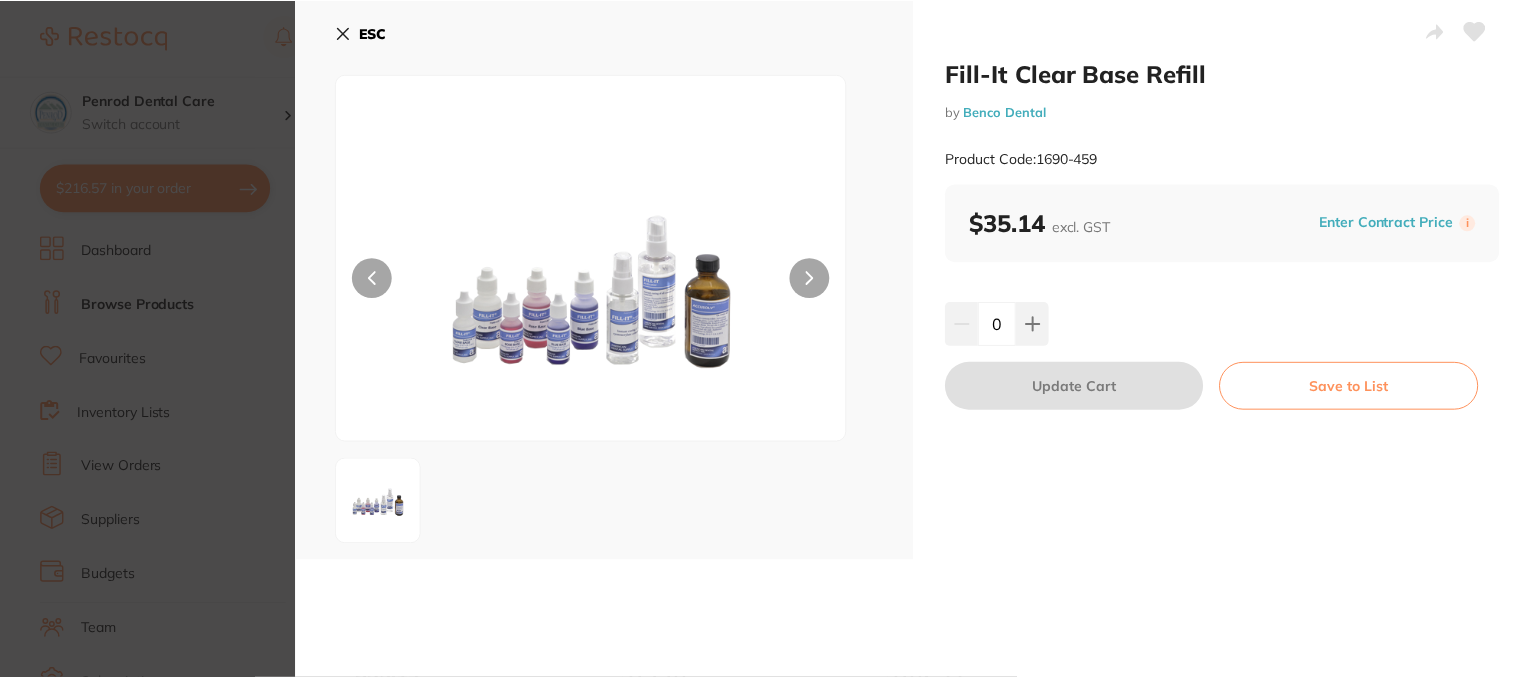 scroll, scrollTop: 400, scrollLeft: 0, axis: vertical 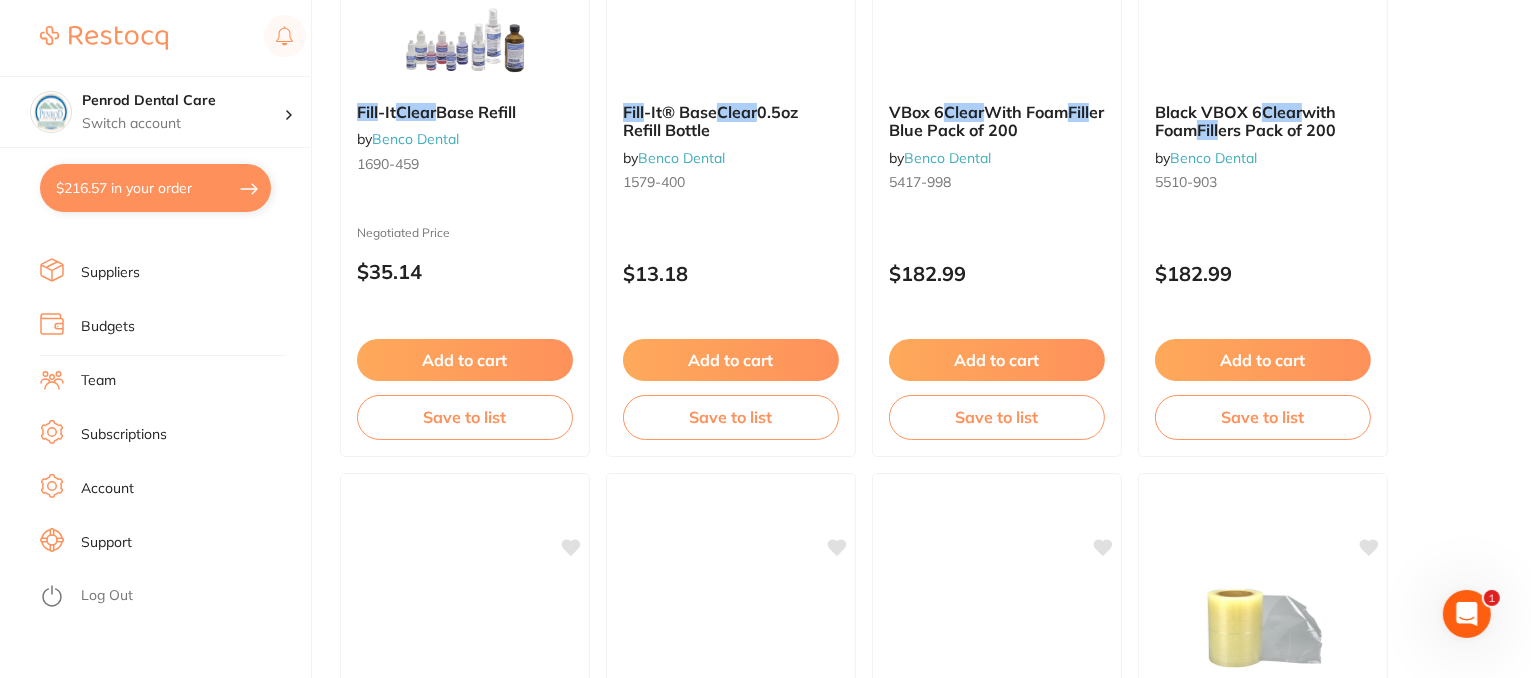 click on "Suppliers" at bounding box center (110, 273) 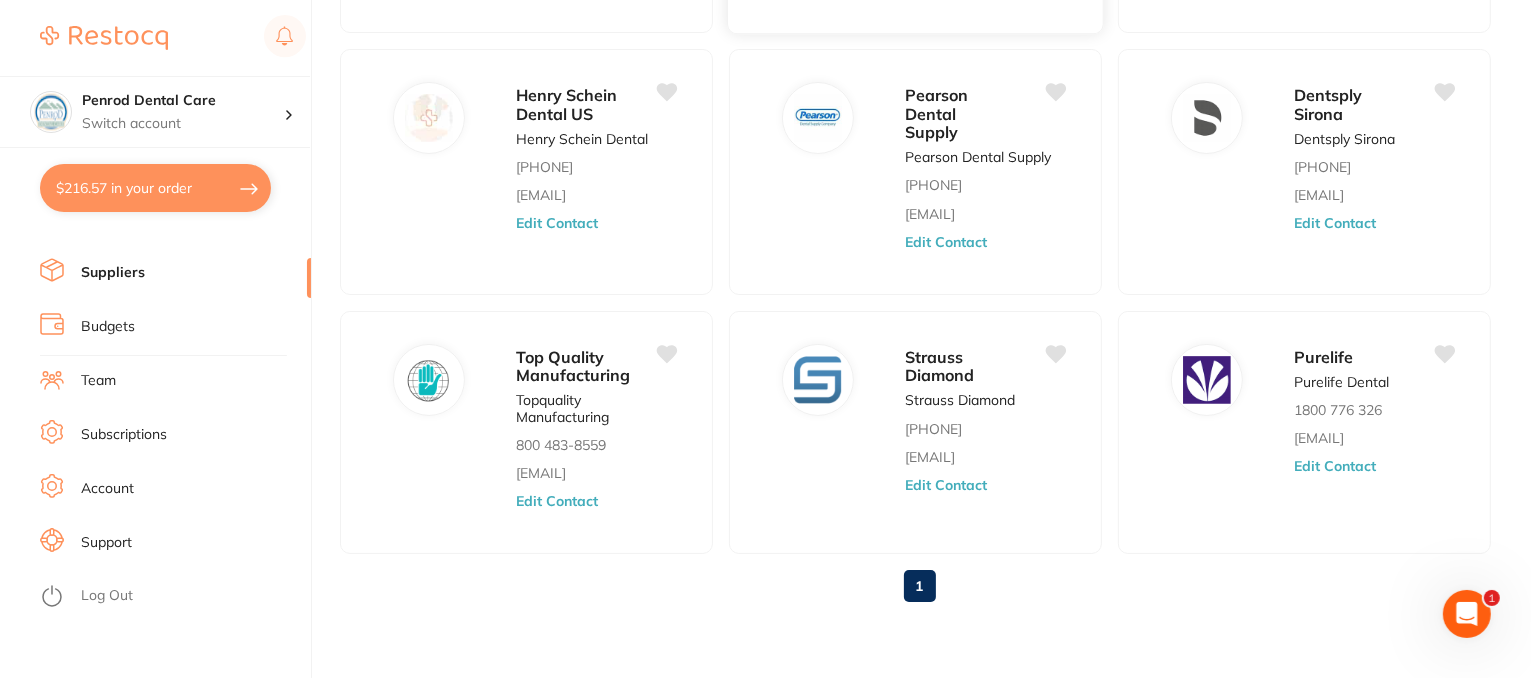 scroll, scrollTop: 0, scrollLeft: 0, axis: both 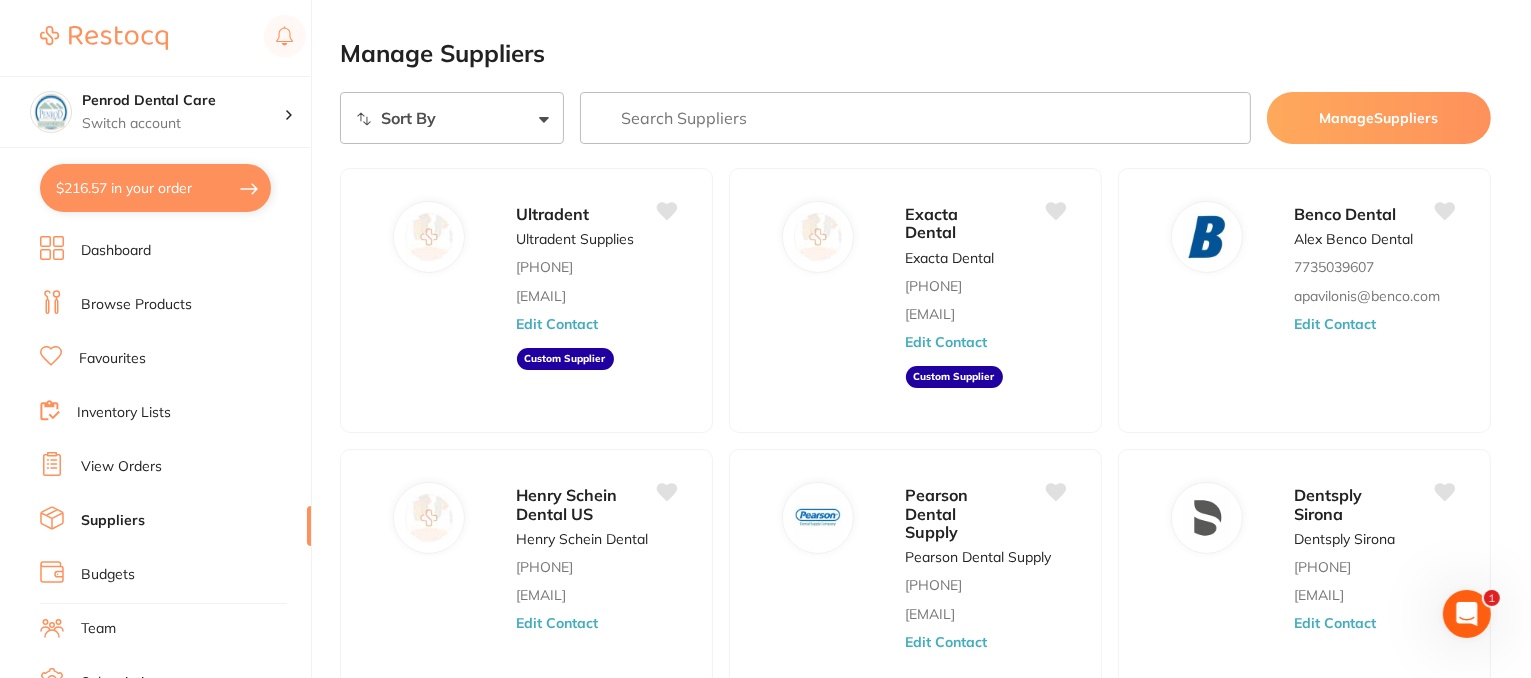 click on "Browse Products" at bounding box center (136, 305) 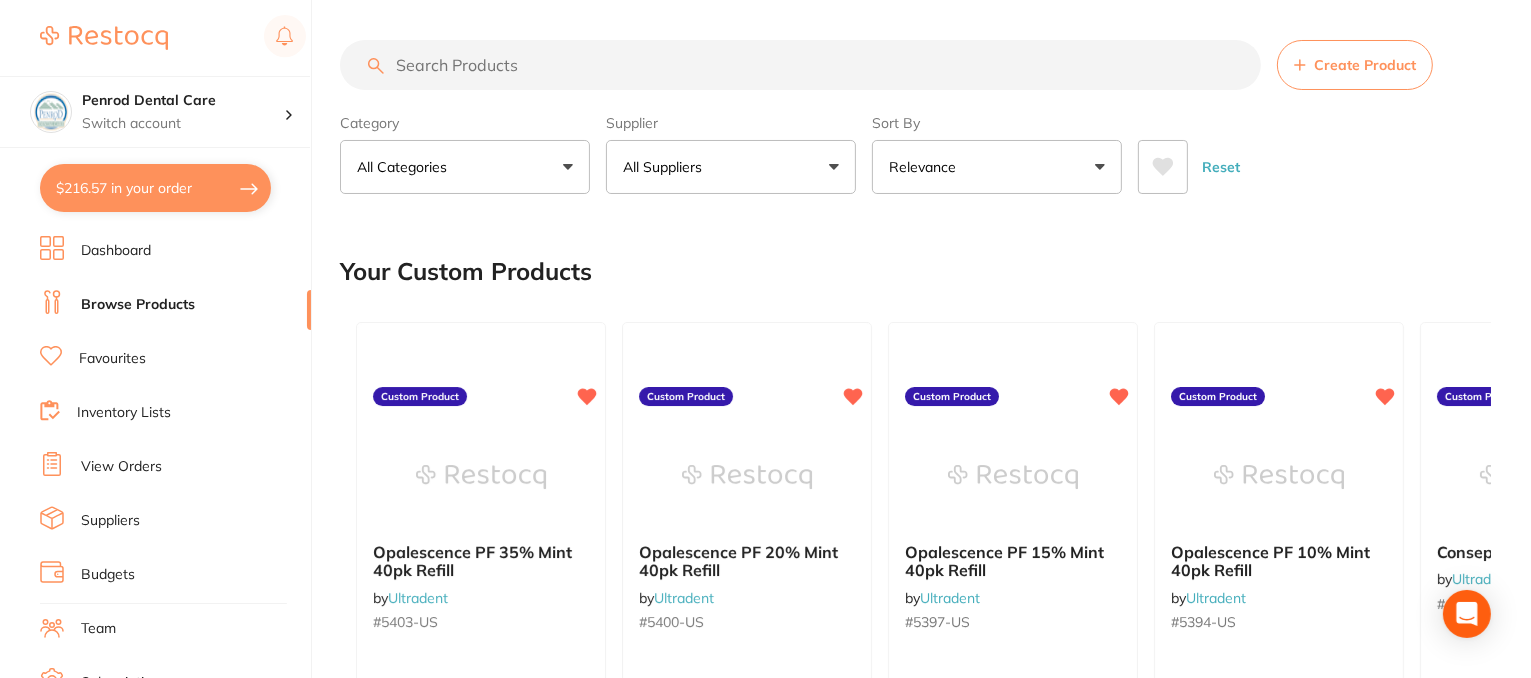 click at bounding box center (800, 65) 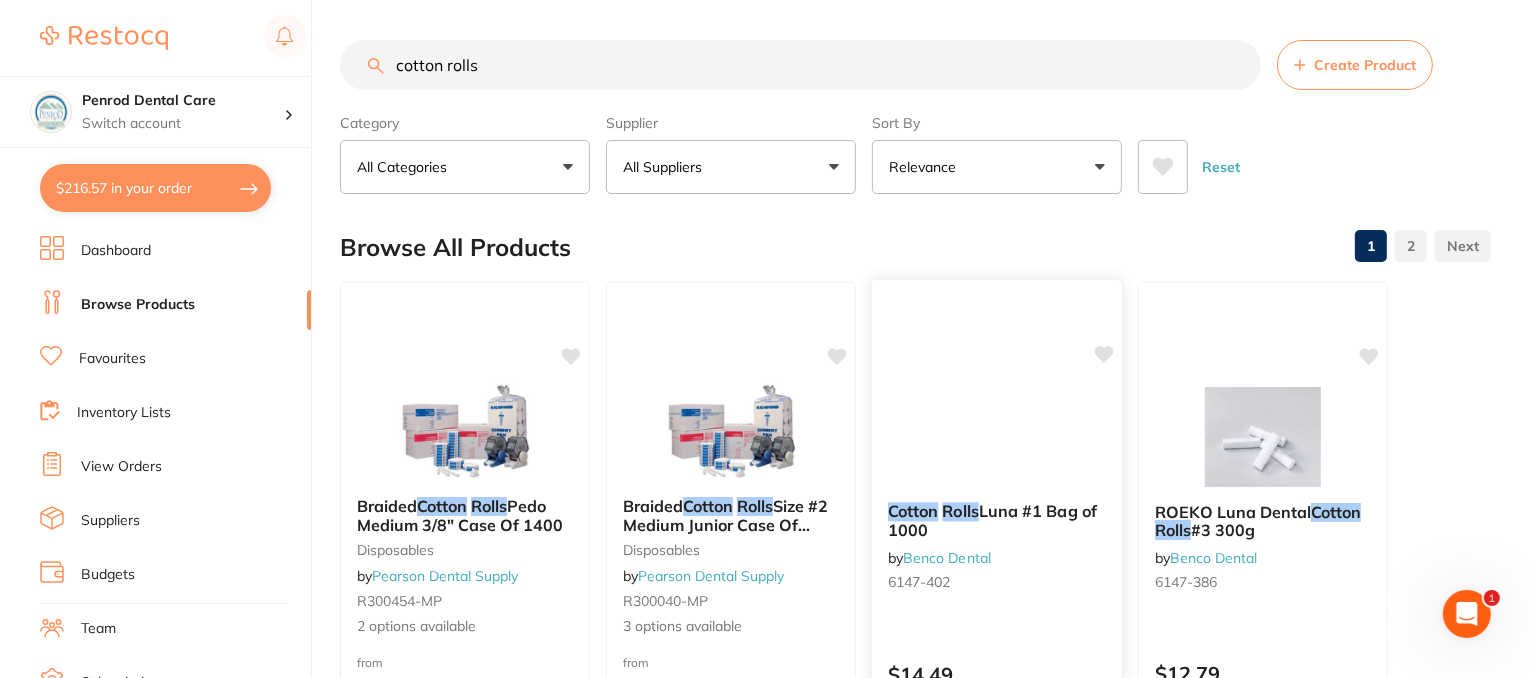 scroll, scrollTop: 0, scrollLeft: 0, axis: both 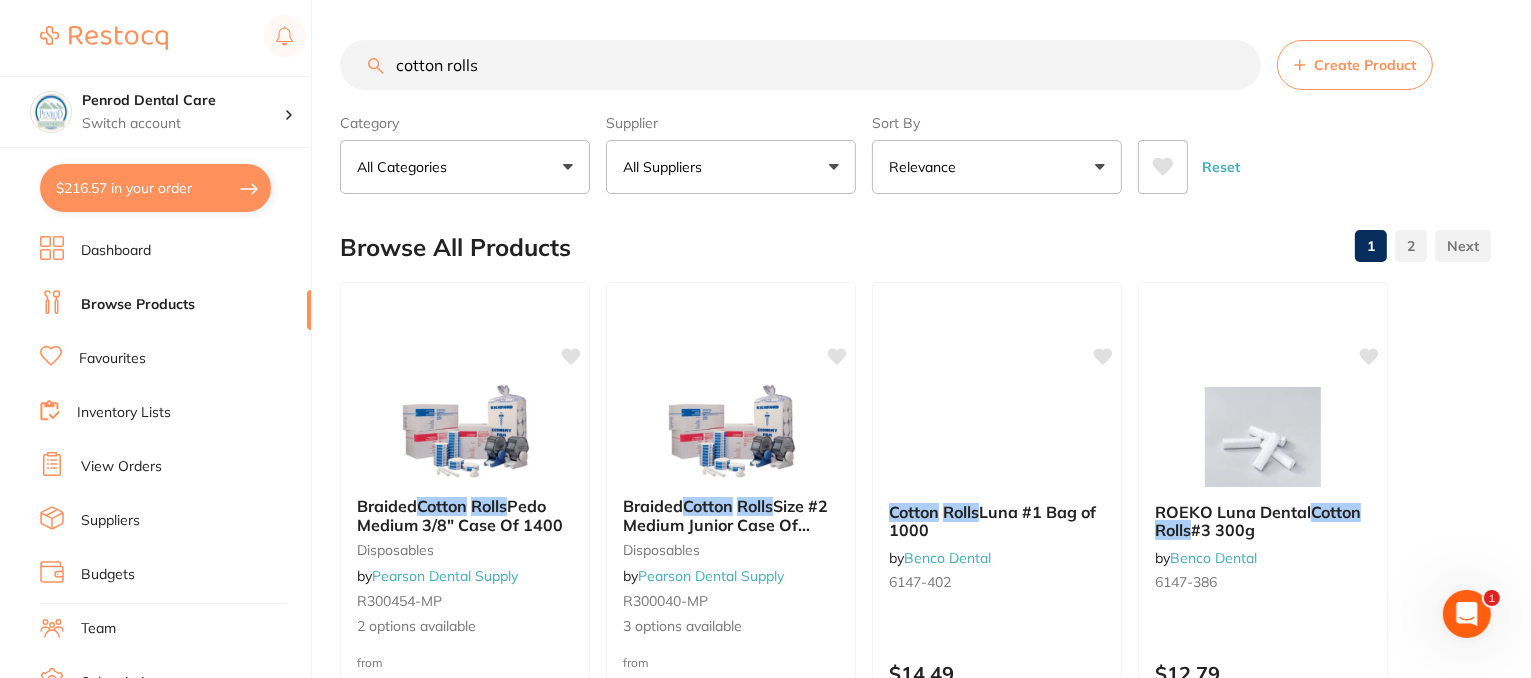 drag, startPoint x: 443, startPoint y: 61, endPoint x: 469, endPoint y: 94, distance: 42.0119 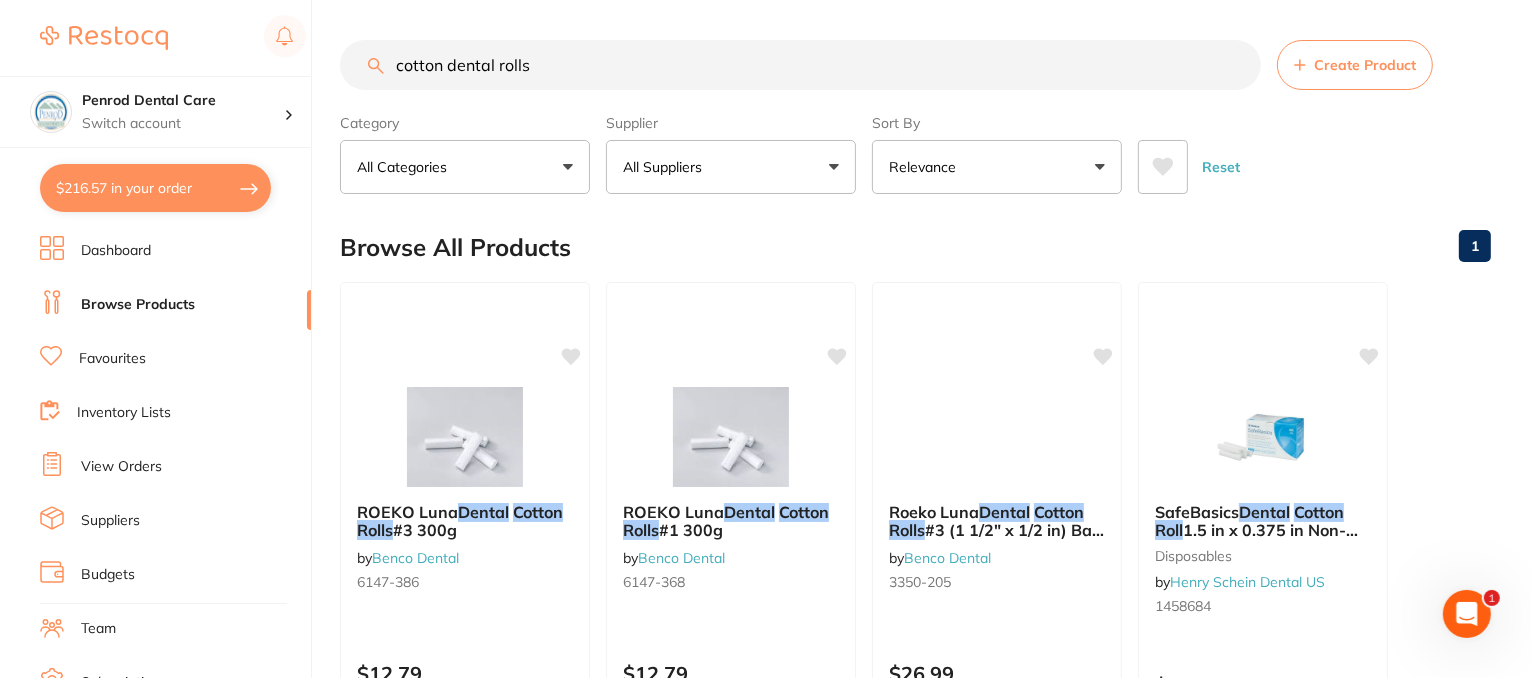 scroll, scrollTop: 0, scrollLeft: 0, axis: both 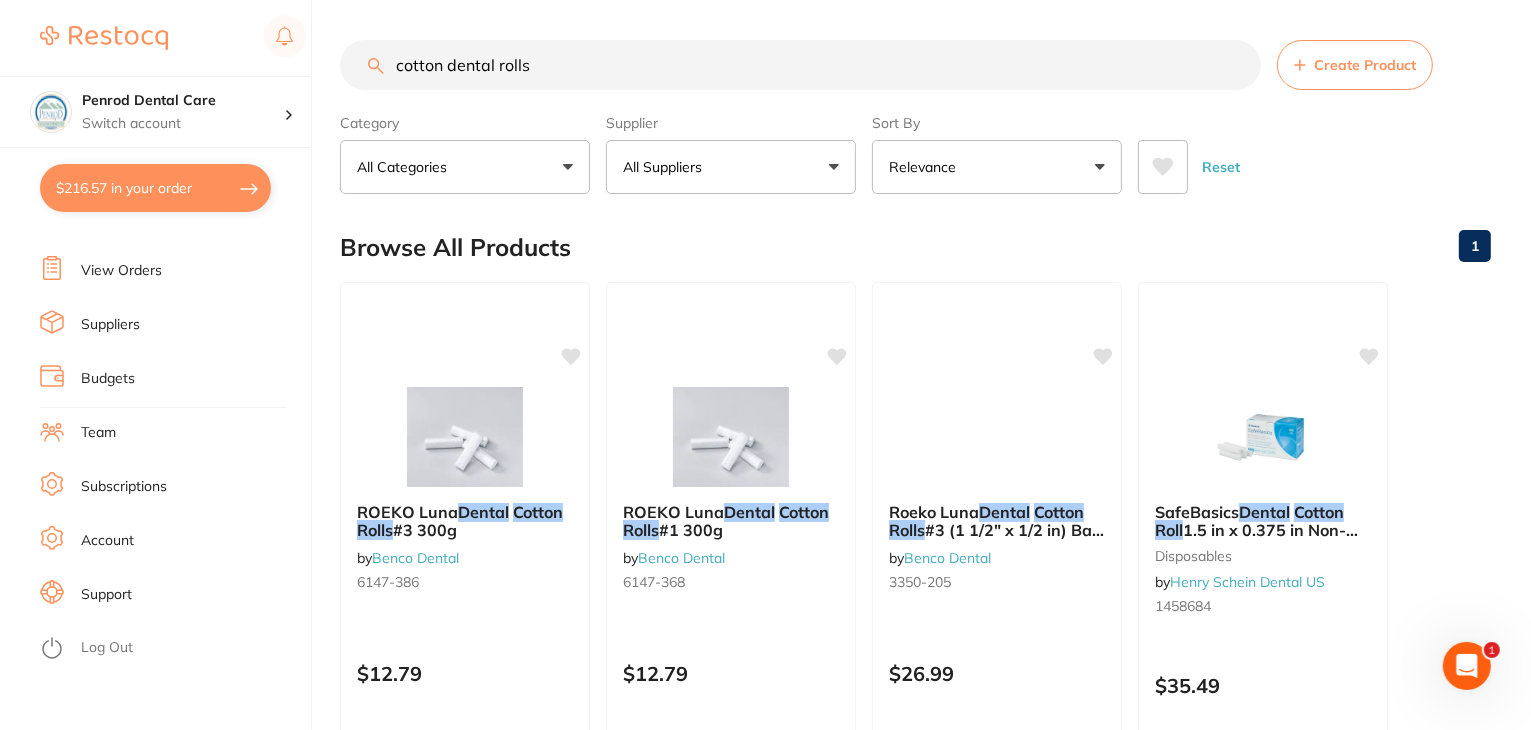 type on "cotton dental rolls" 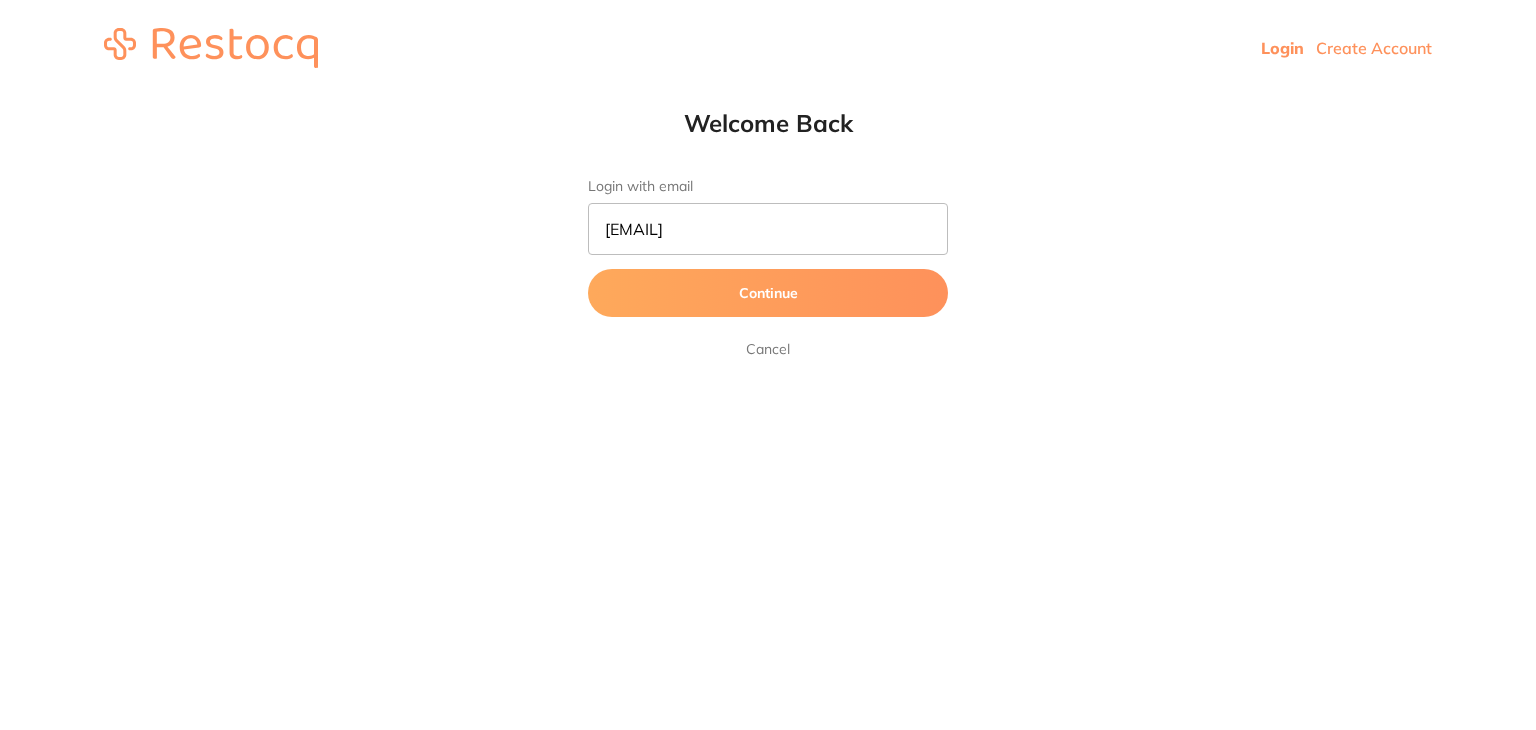 scroll, scrollTop: 0, scrollLeft: 0, axis: both 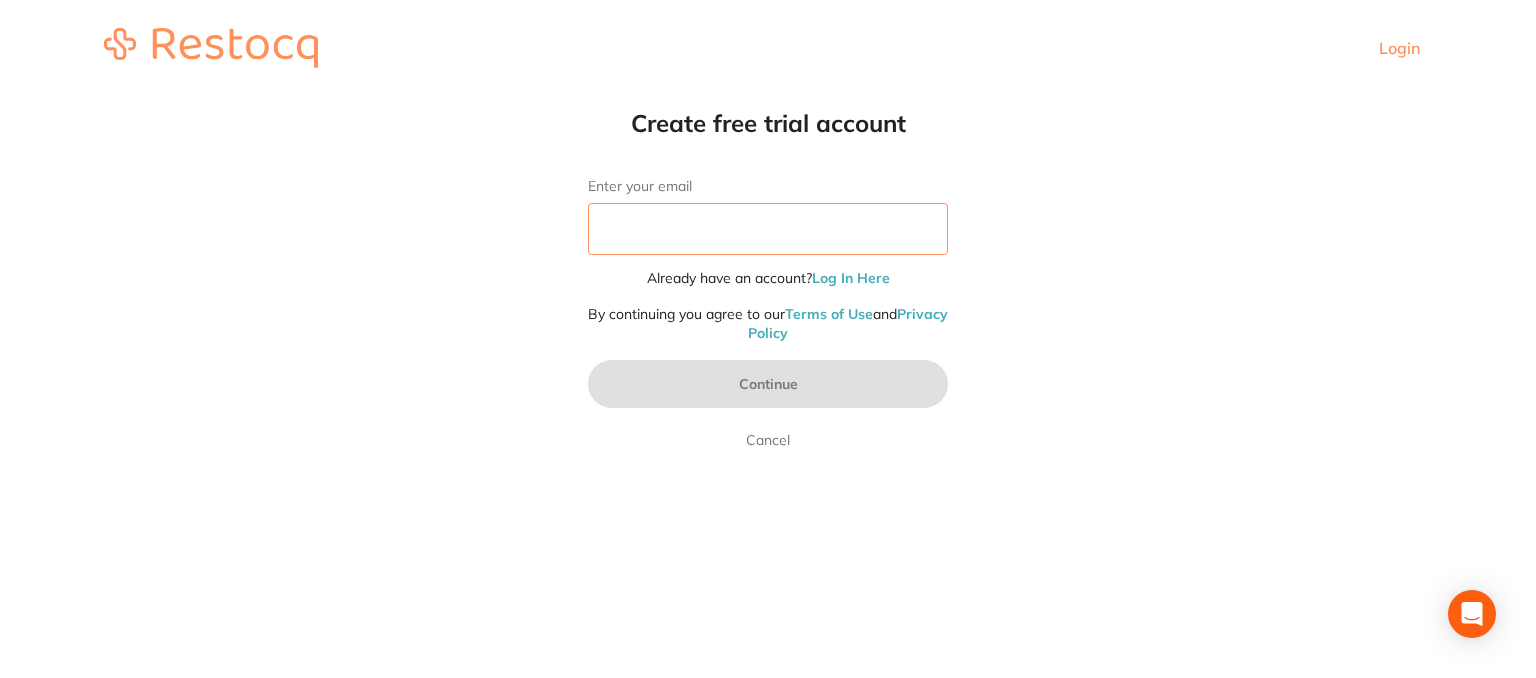 click on "Enter your email" at bounding box center [768, 229] 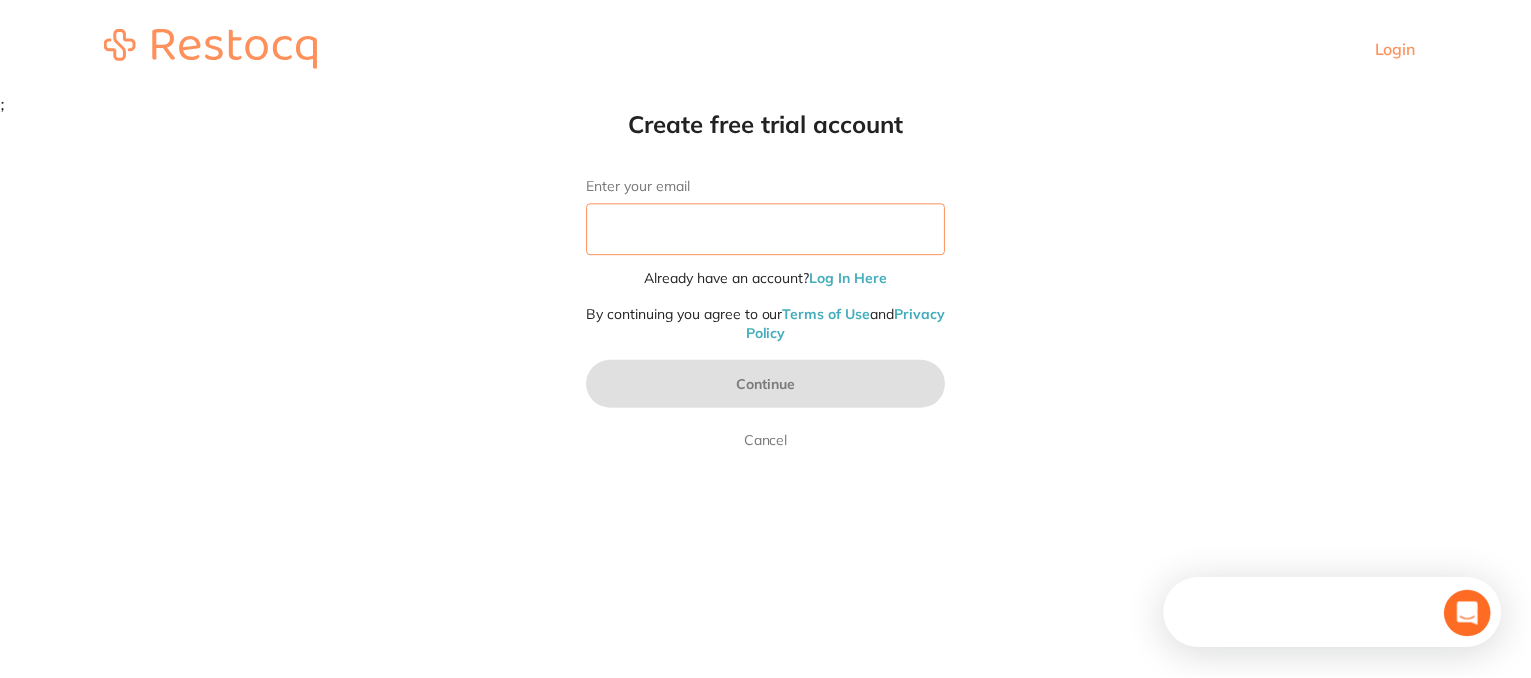 scroll, scrollTop: 0, scrollLeft: 0, axis: both 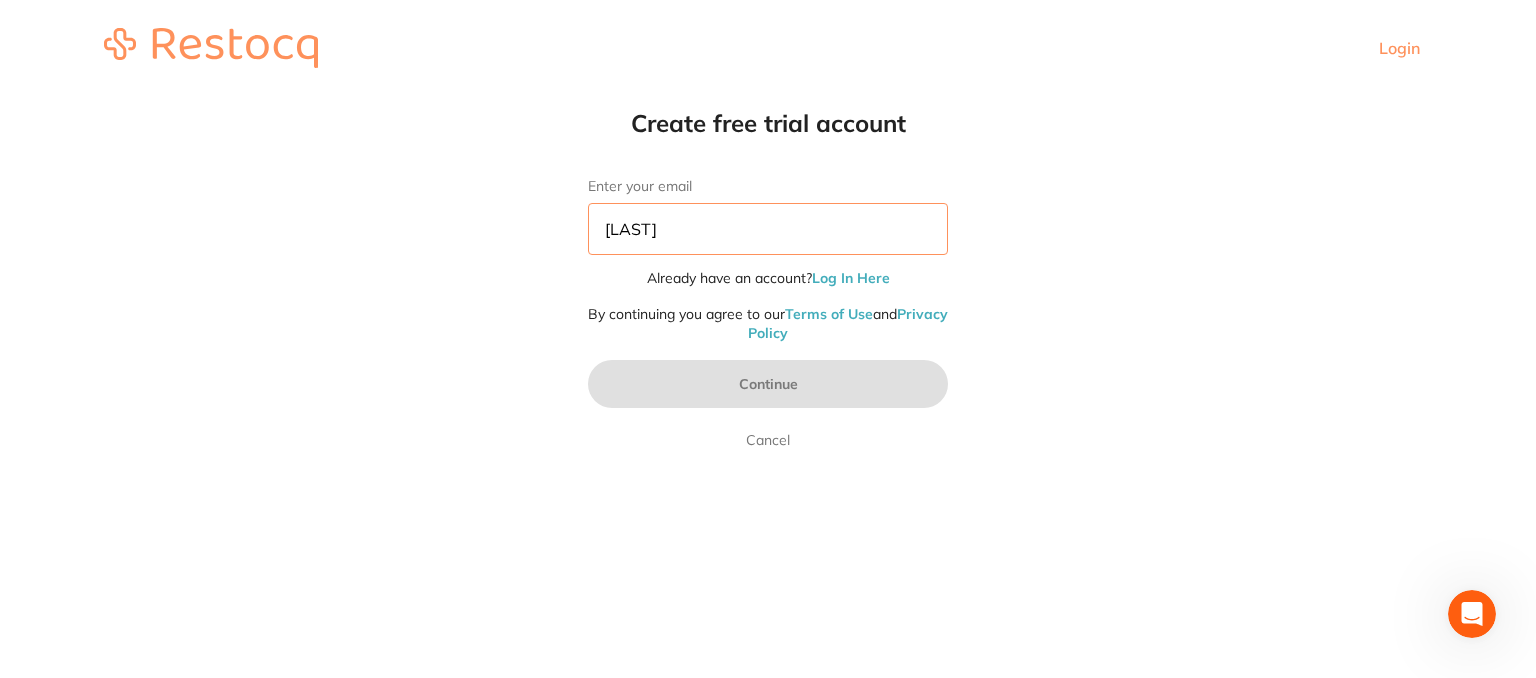drag, startPoint x: 631, startPoint y: 228, endPoint x: 536, endPoint y: 239, distance: 95.63472 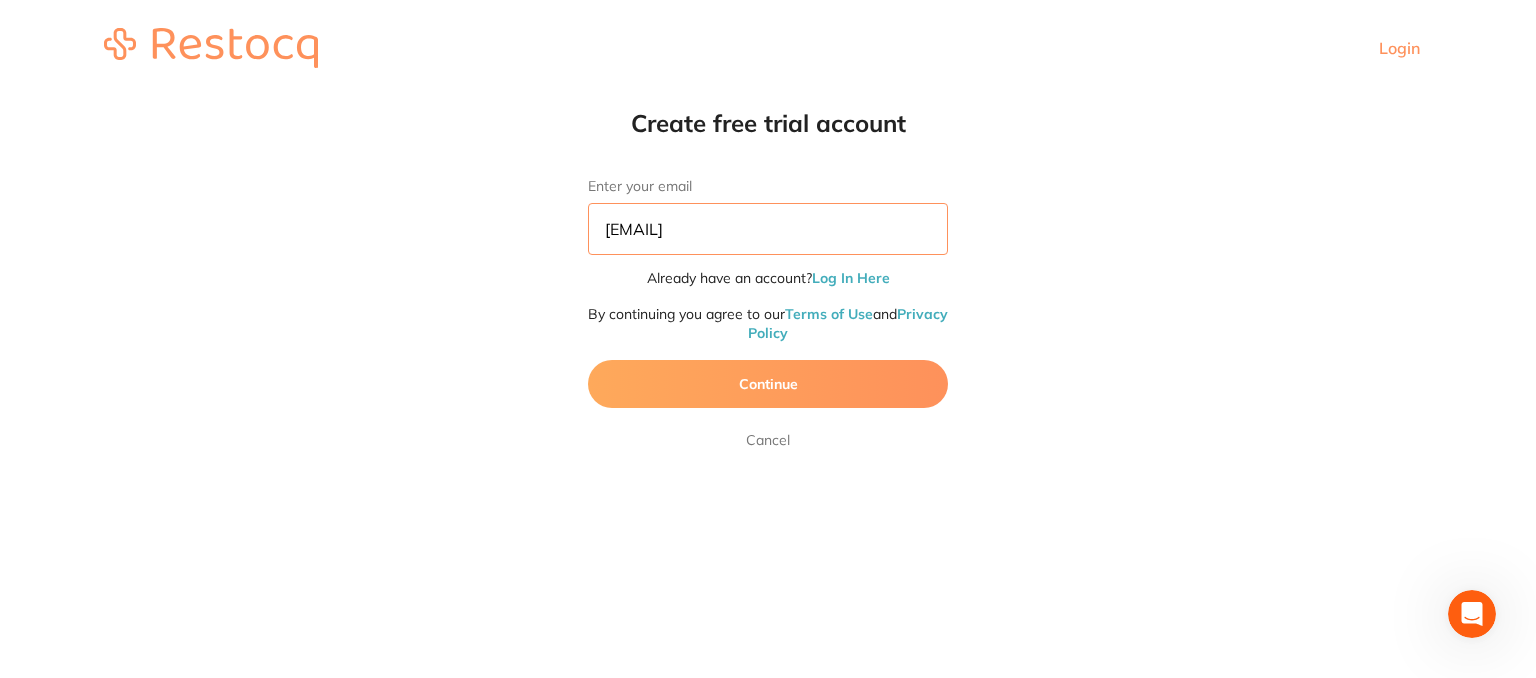 type on "ghumandds@gmail.com" 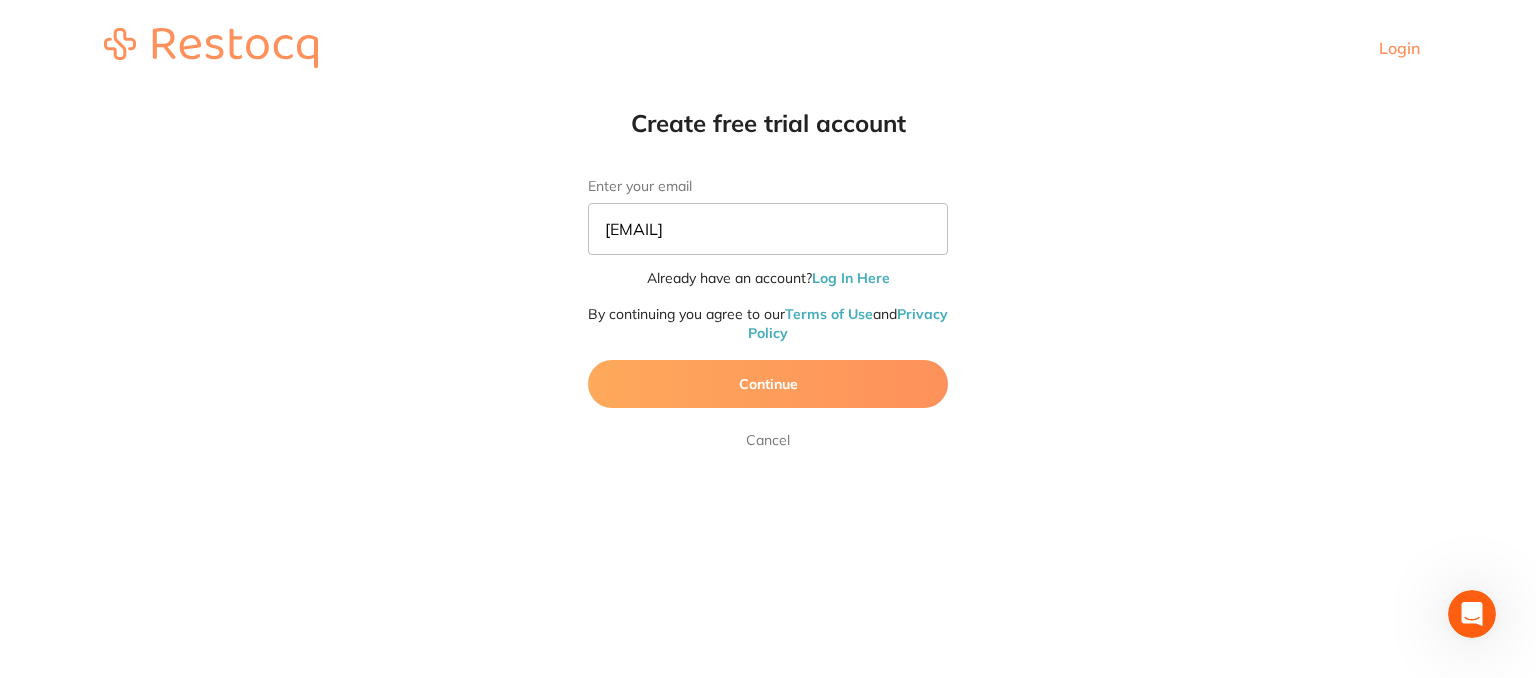 click on "Continue" at bounding box center (768, 384) 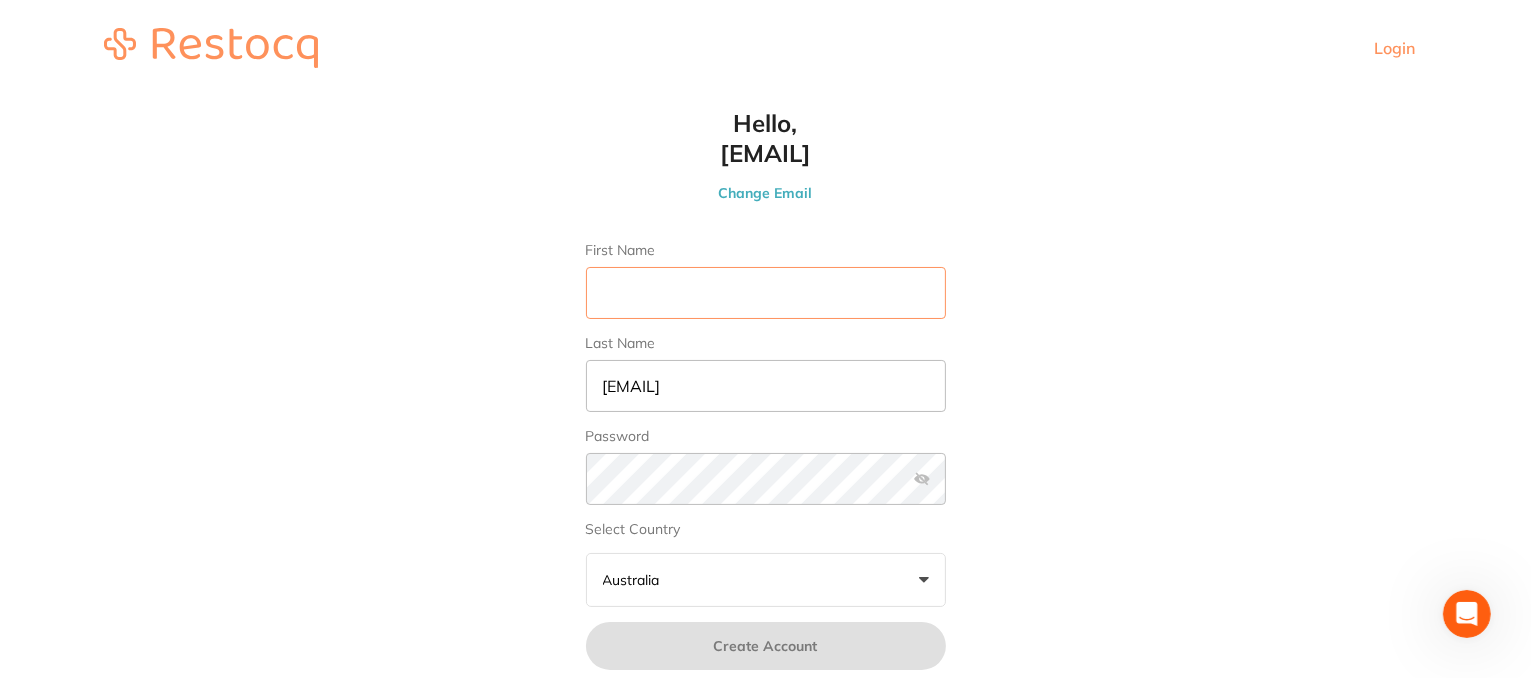 scroll, scrollTop: 100, scrollLeft: 0, axis: vertical 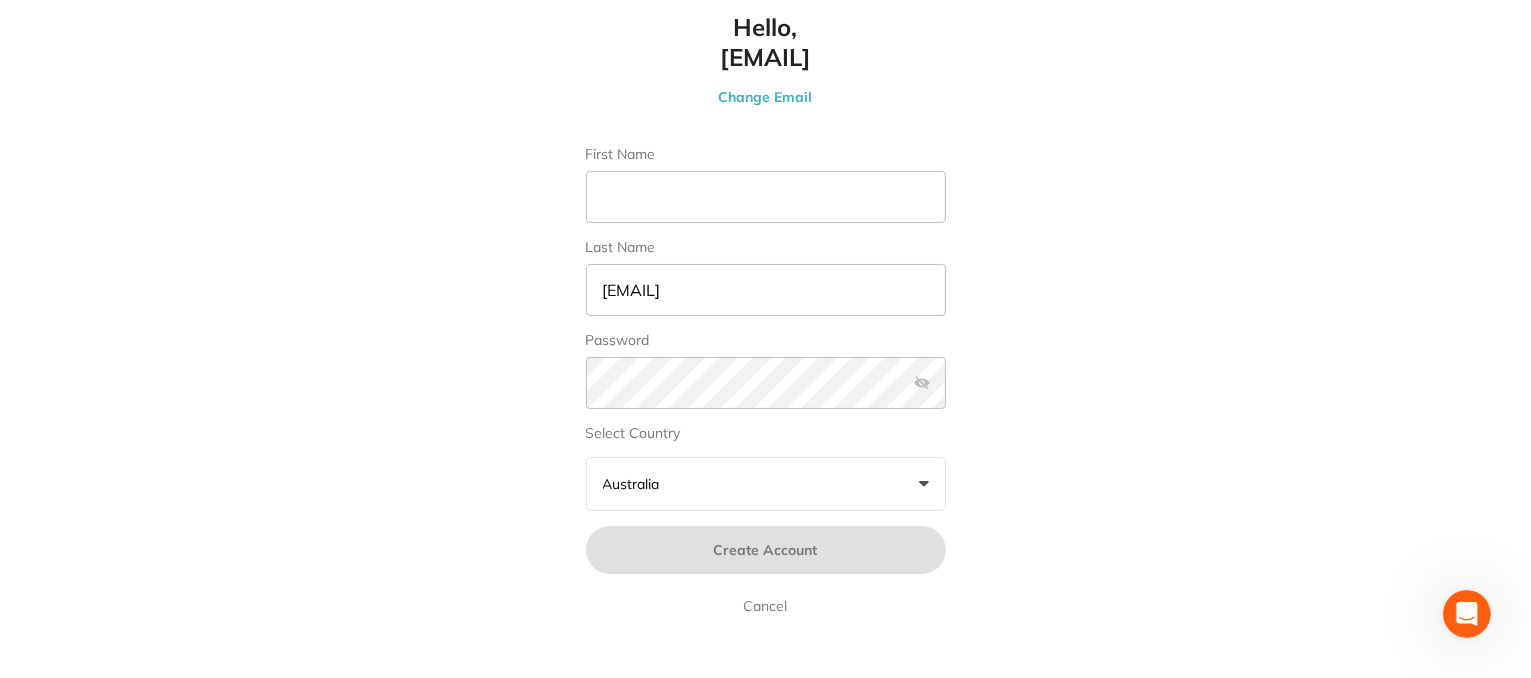click on "Australia +0" at bounding box center (766, 484) 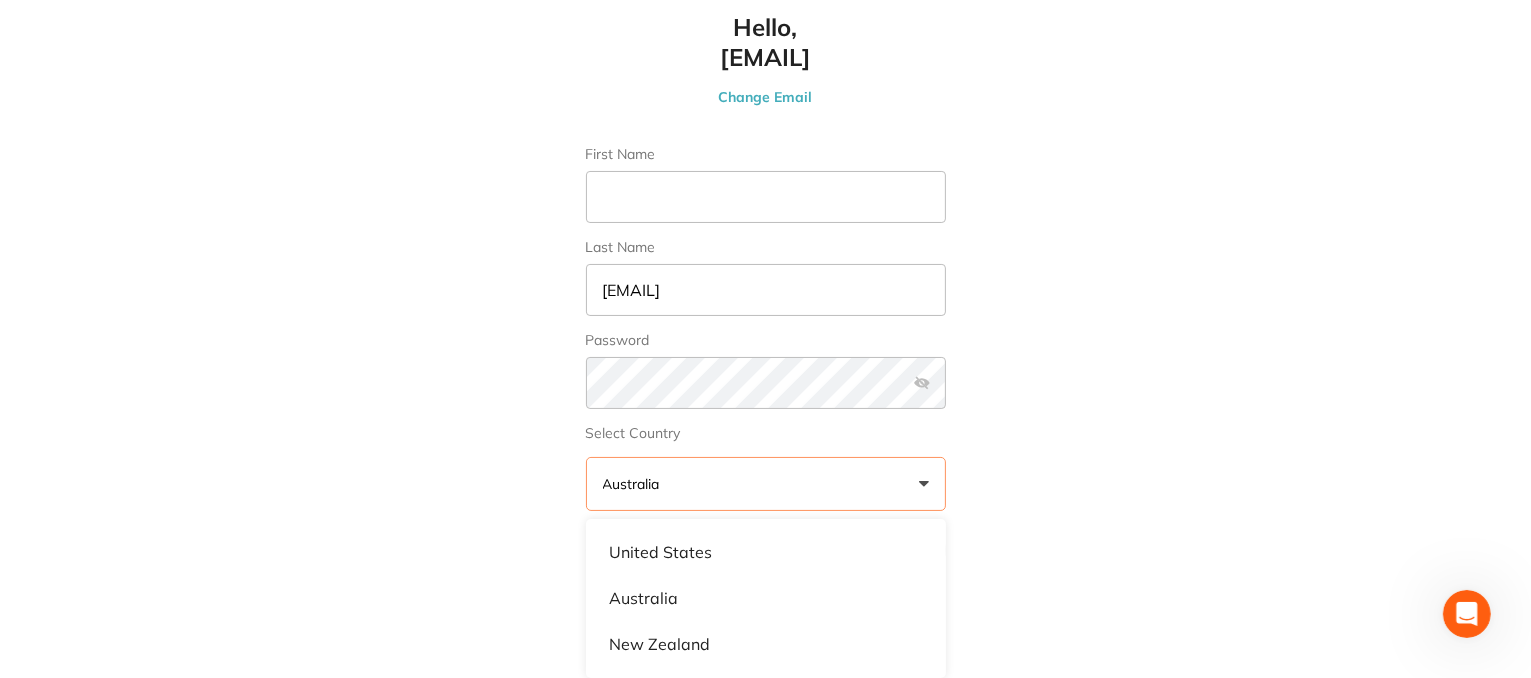 click on "Login Create free trial account Enter your email ghumandds@gmail.com Already have an account?  Log In Here By continuing you agree to our  Terms of Use  and  Privacy Policy Continue Cancel Hello, ghumandds@gmail.com Change Email First Name Last Name skan3067@gmail.com Password Select Country Australia +0 United States Australia New Zealand Create Account Cancel" at bounding box center (765, -48) 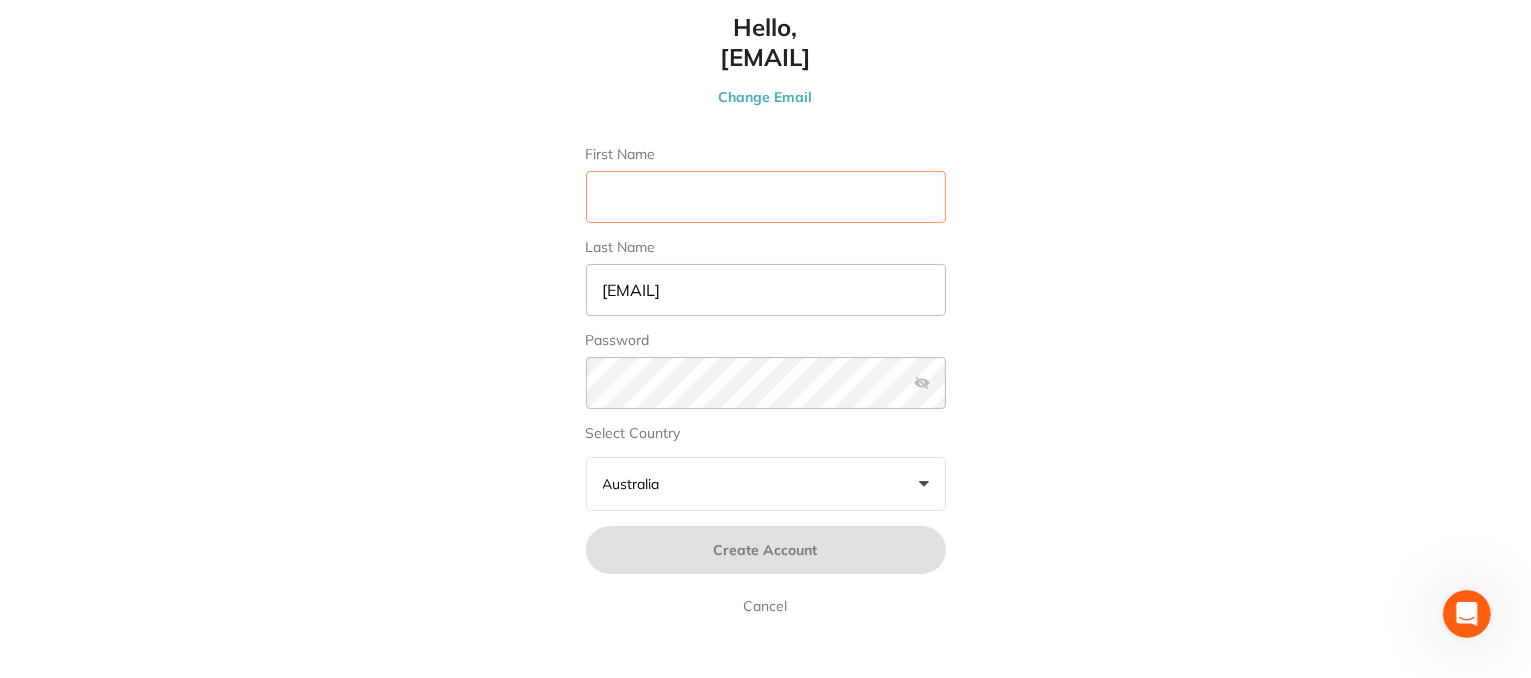 drag, startPoint x: 726, startPoint y: 180, endPoint x: 744, endPoint y: 177, distance: 18.248287 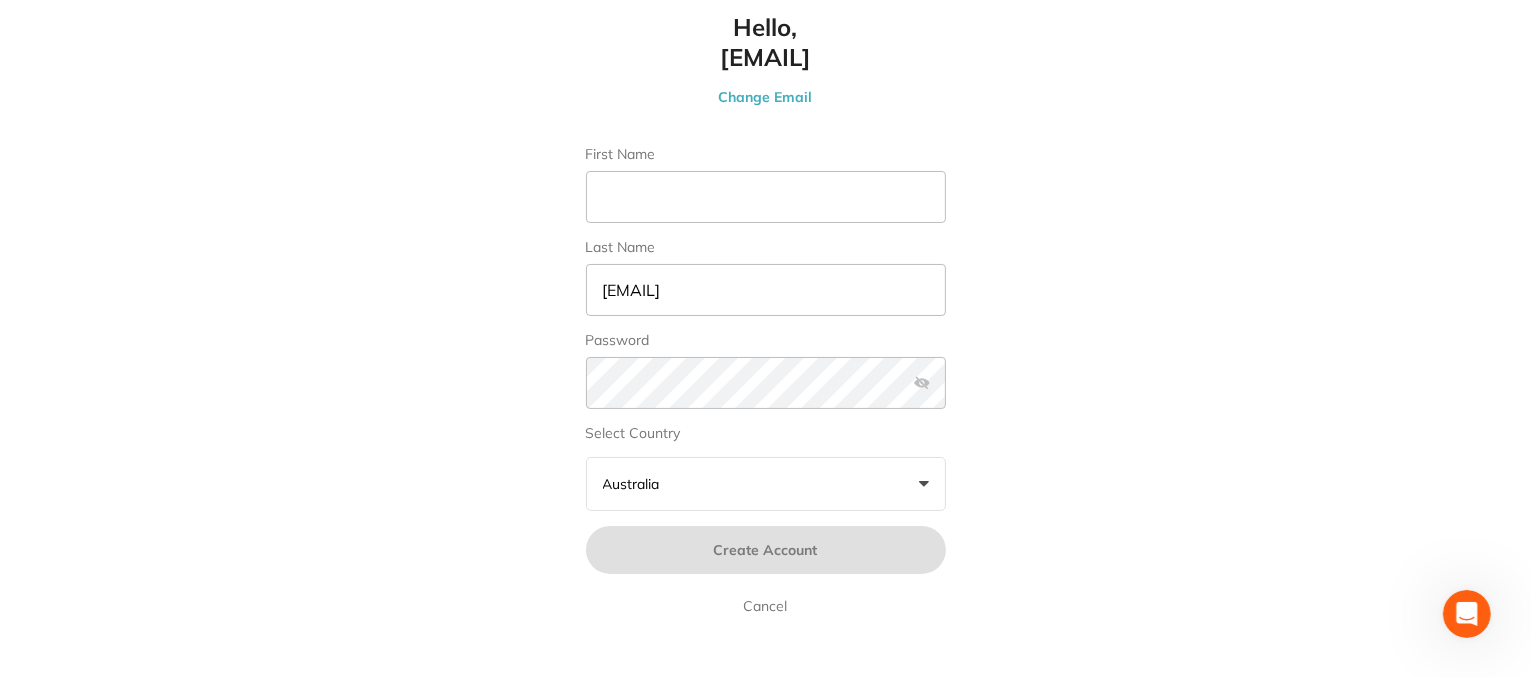 click on "Login Create free trial account Enter your email ghumandds@gmail.com Already have an account?  Log In Here By continuing you agree to our  Terms of Use  and  Privacy Policy Continue Cancel Hello, ghumandds@gmail.com Change Email First Name Last Name skan3067@gmail.com Password Select Country Australia +0 United States Australia New Zealand Create Account Cancel" at bounding box center (765, -48) 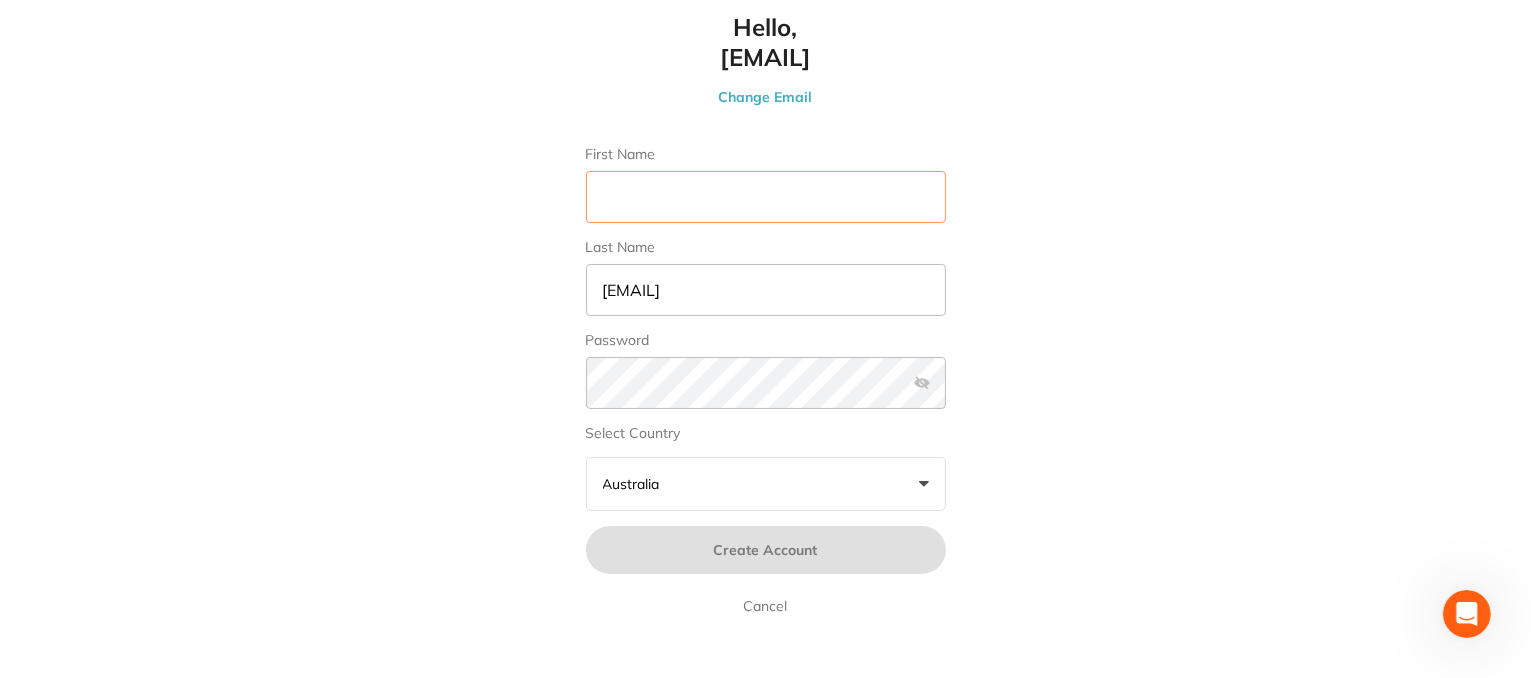 click on "First Name" at bounding box center (766, 197) 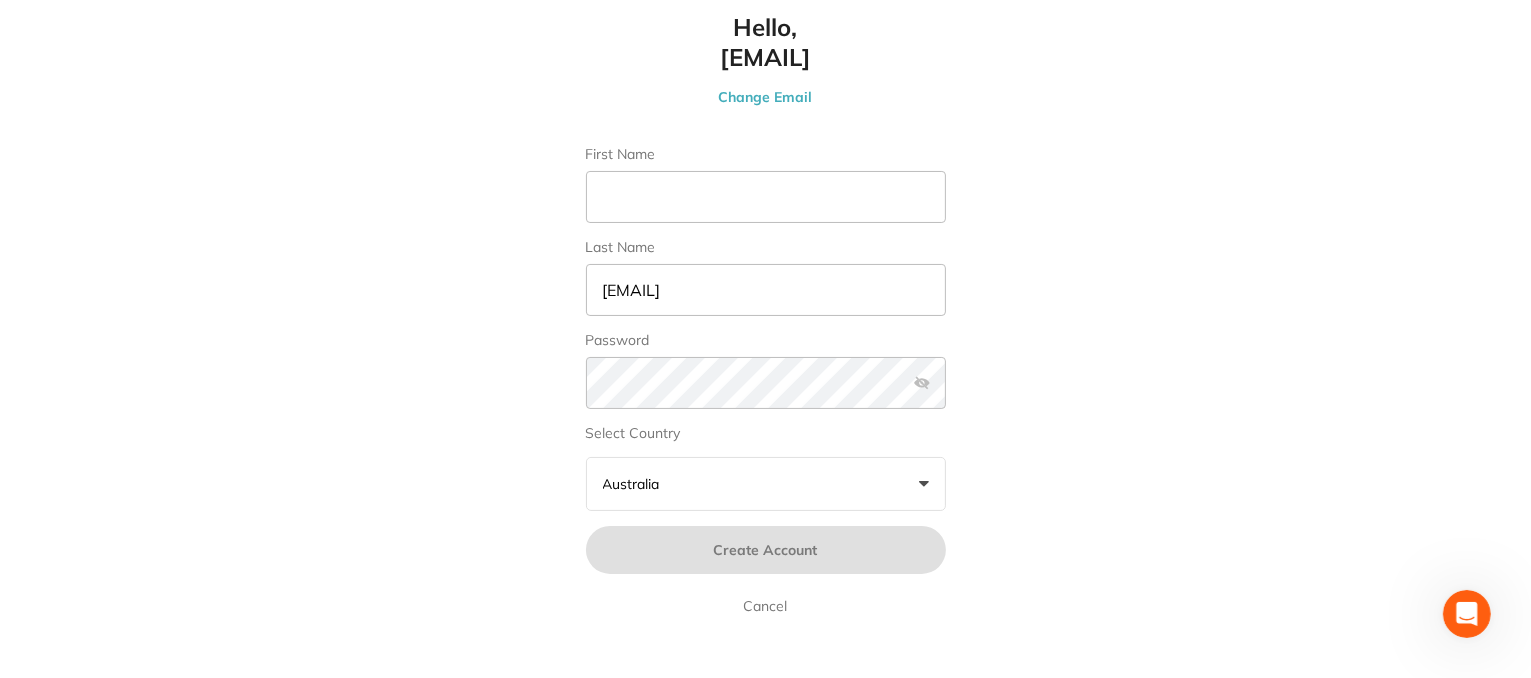 click on "Login Create free trial account Enter your email ghumandds@gmail.com Already have an account?  Log In Here By continuing you agree to our  Terms of Use  and  Privacy Policy Continue Cancel Hello, ghumandds@gmail.com Change Email First Name Last Name skan3067@gmail.com Password Select Country Australia +0 United States Australia New Zealand Create Account Cancel" at bounding box center (765, -48) 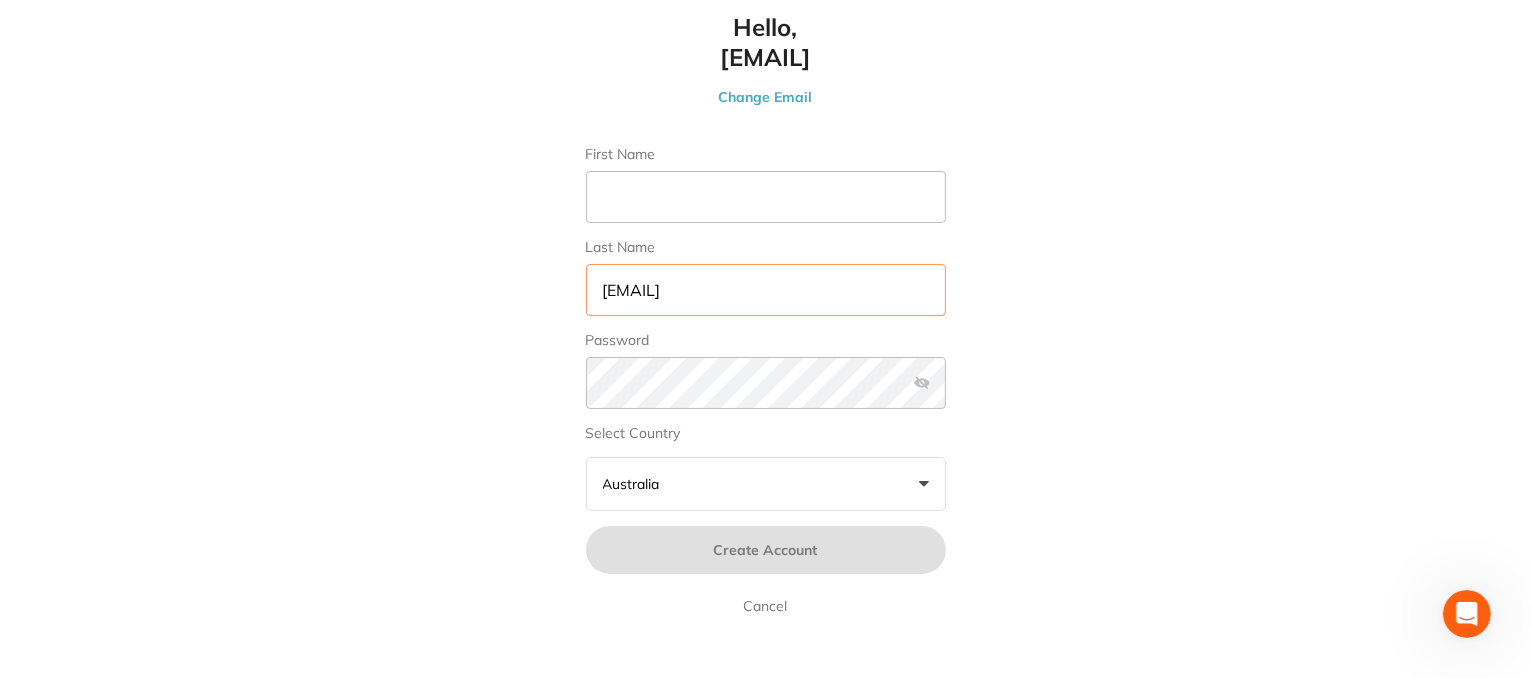 drag, startPoint x: 786, startPoint y: 290, endPoint x: 851, endPoint y: 290, distance: 65 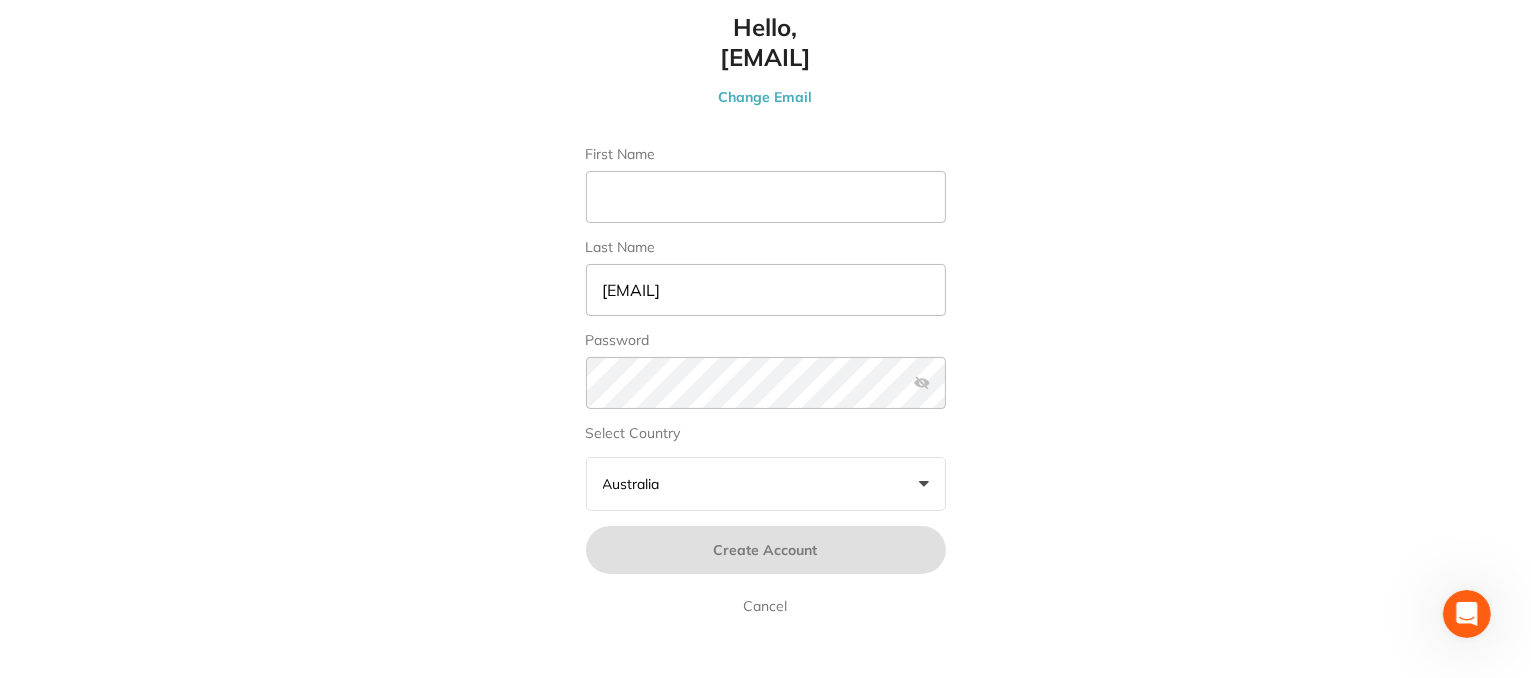 click at bounding box center [922, 383] 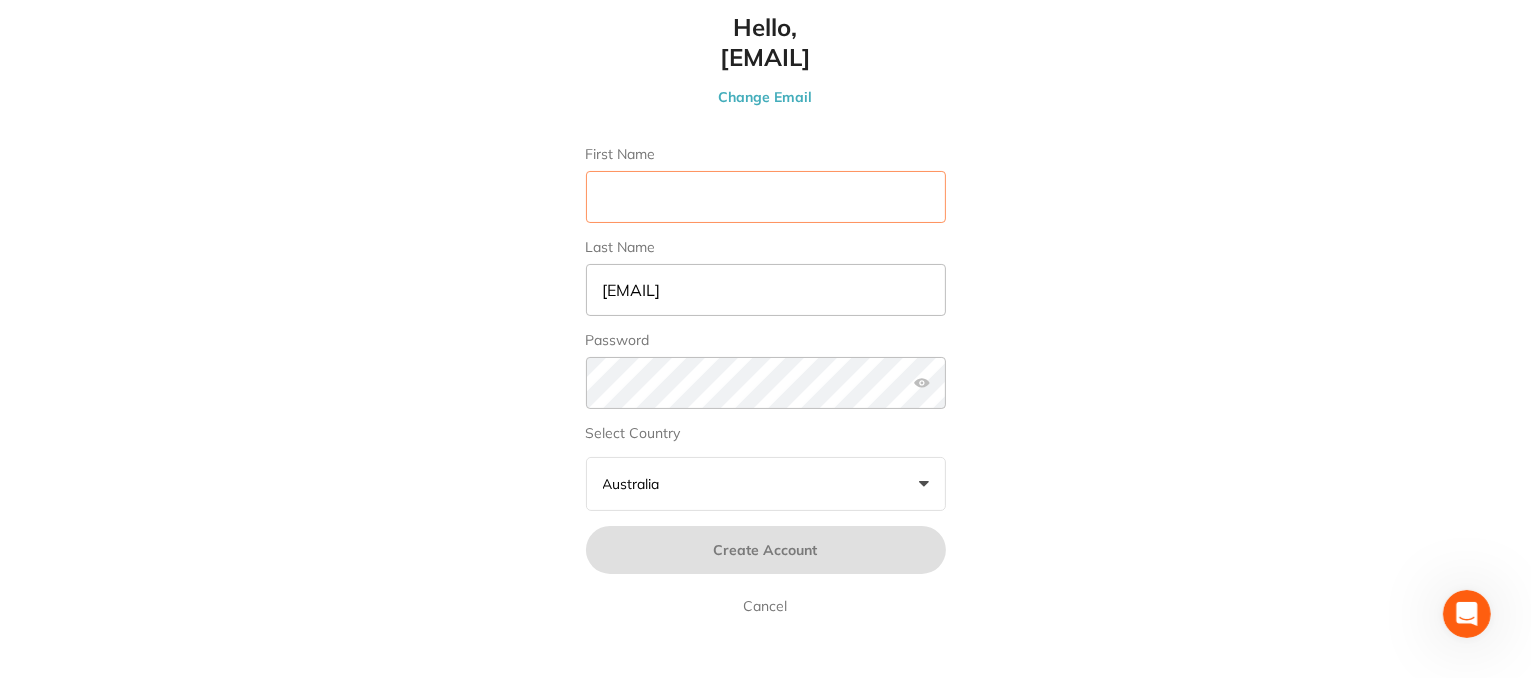 click on "First Name" at bounding box center [766, 197] 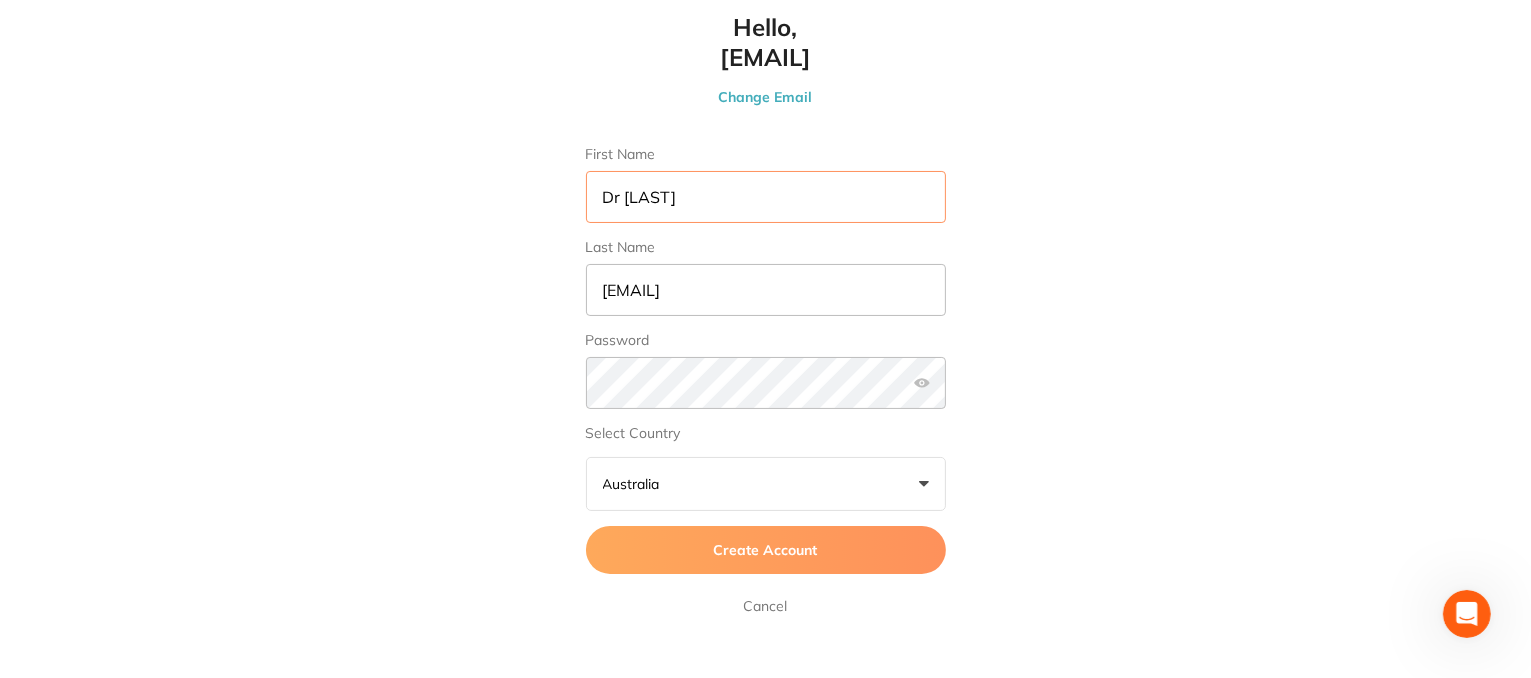 type on "Dr Jaswinder" 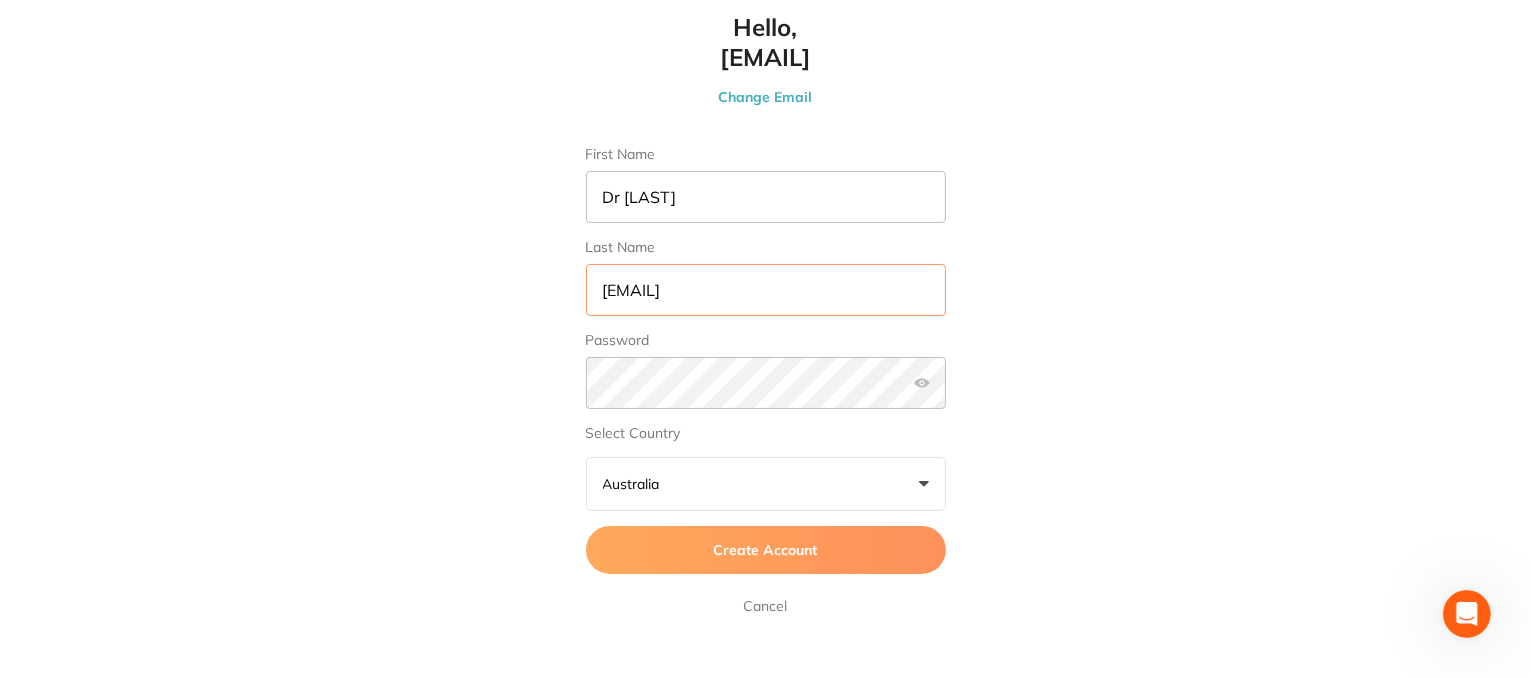scroll, scrollTop: 0, scrollLeft: 0, axis: both 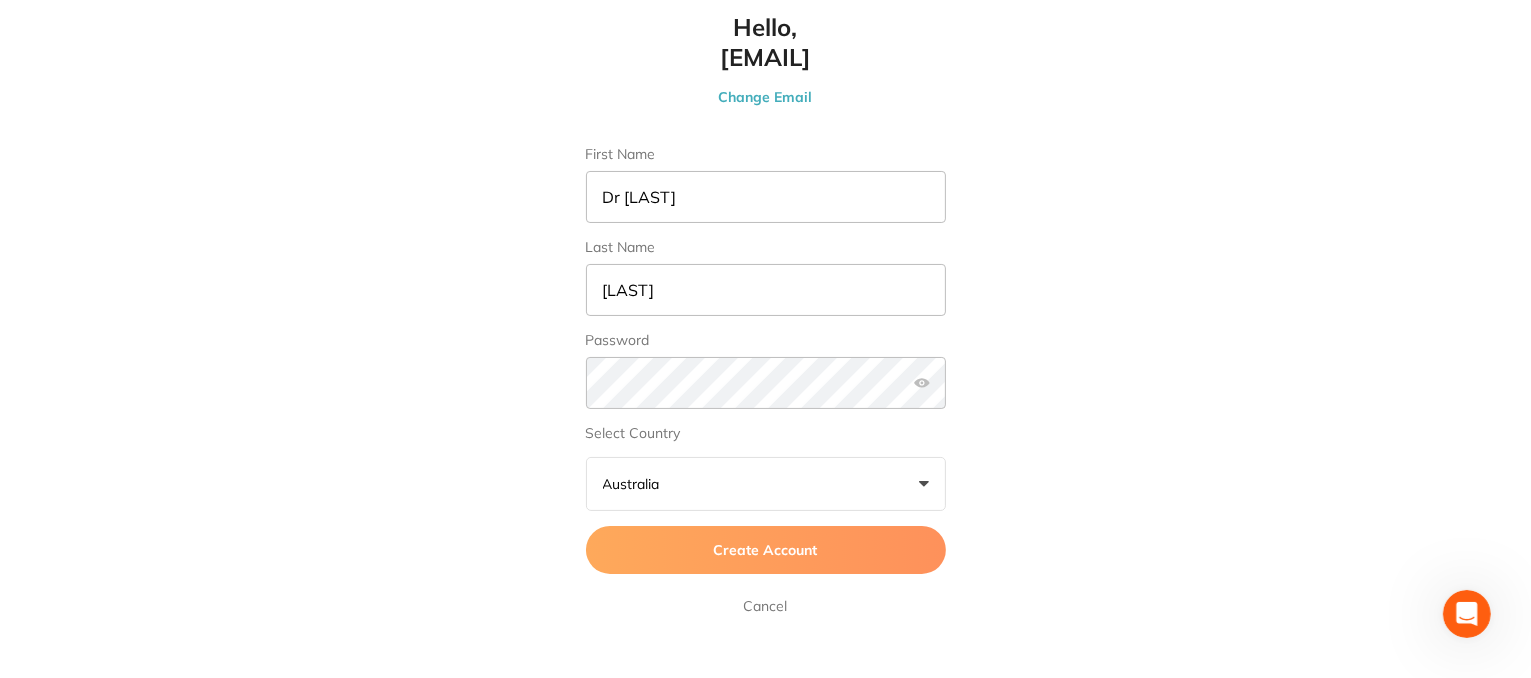 click on "Login Create free trial account Enter your email ghumandds@gmail.com Already have an account?  Log In Here By continuing you agree to our  Terms of Use  and  Privacy Policy Continue Cancel Hello, ghumandds@gmail.com Change Email First Name Dr Jaswinder Last Name ghuman Password Select Country Australia +0 United States Australia New Zealand Create Account Cancel" at bounding box center (765, -48) 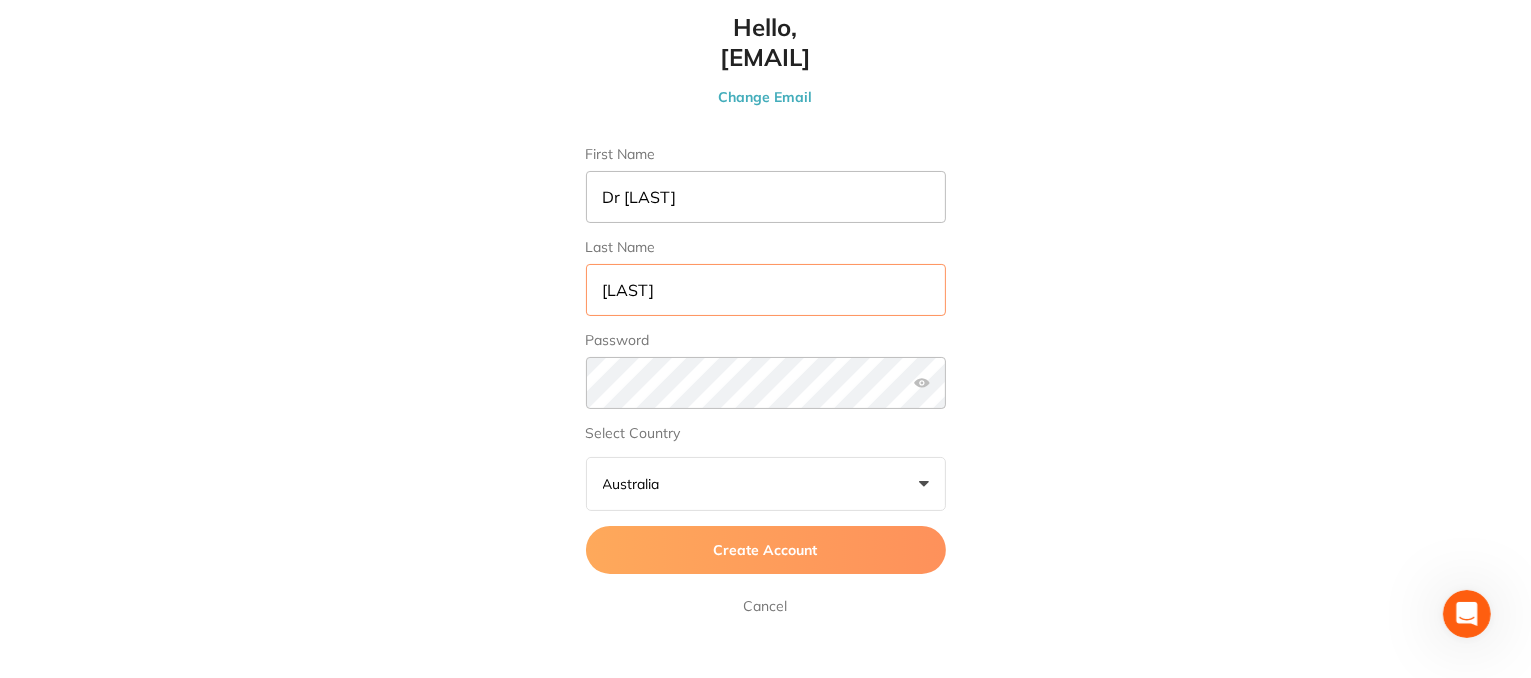 click on "ghuman" at bounding box center (766, 290) 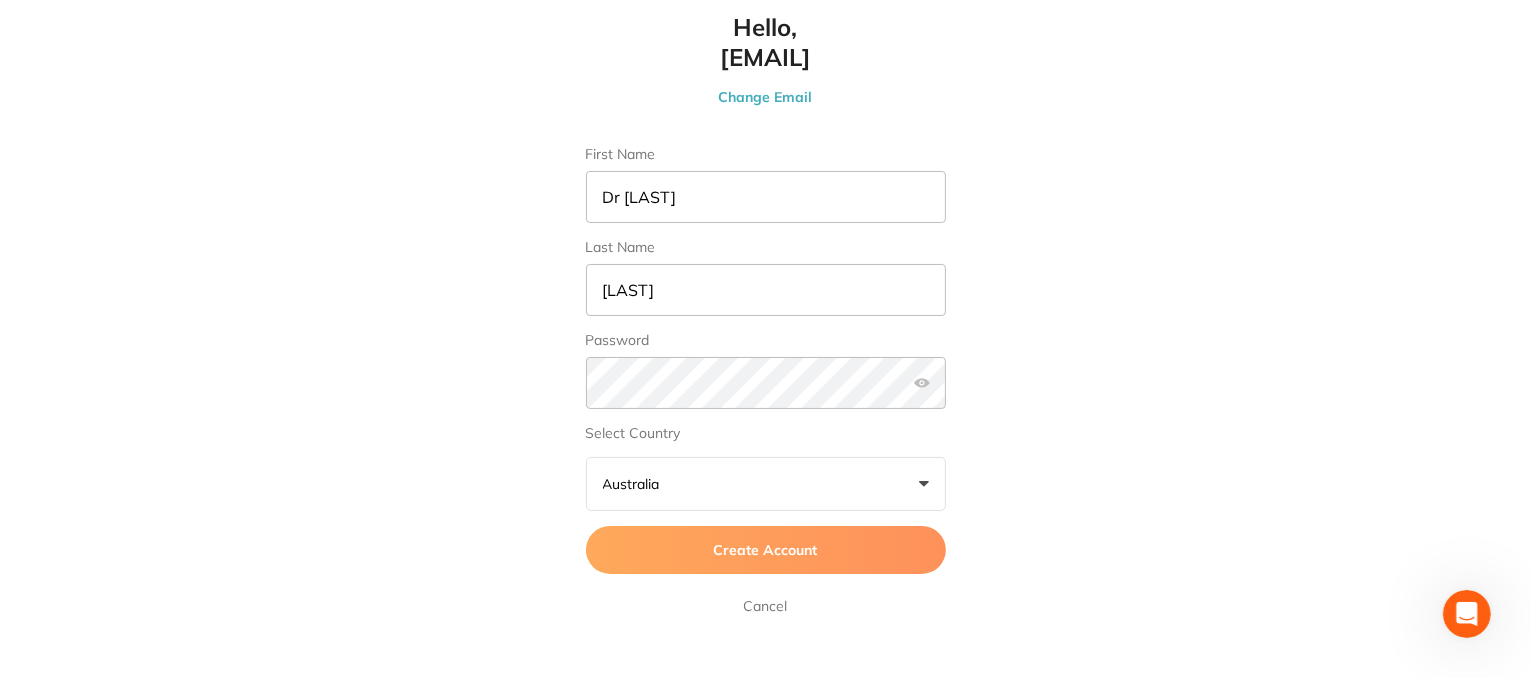click on "Australia +0" at bounding box center [766, 484] 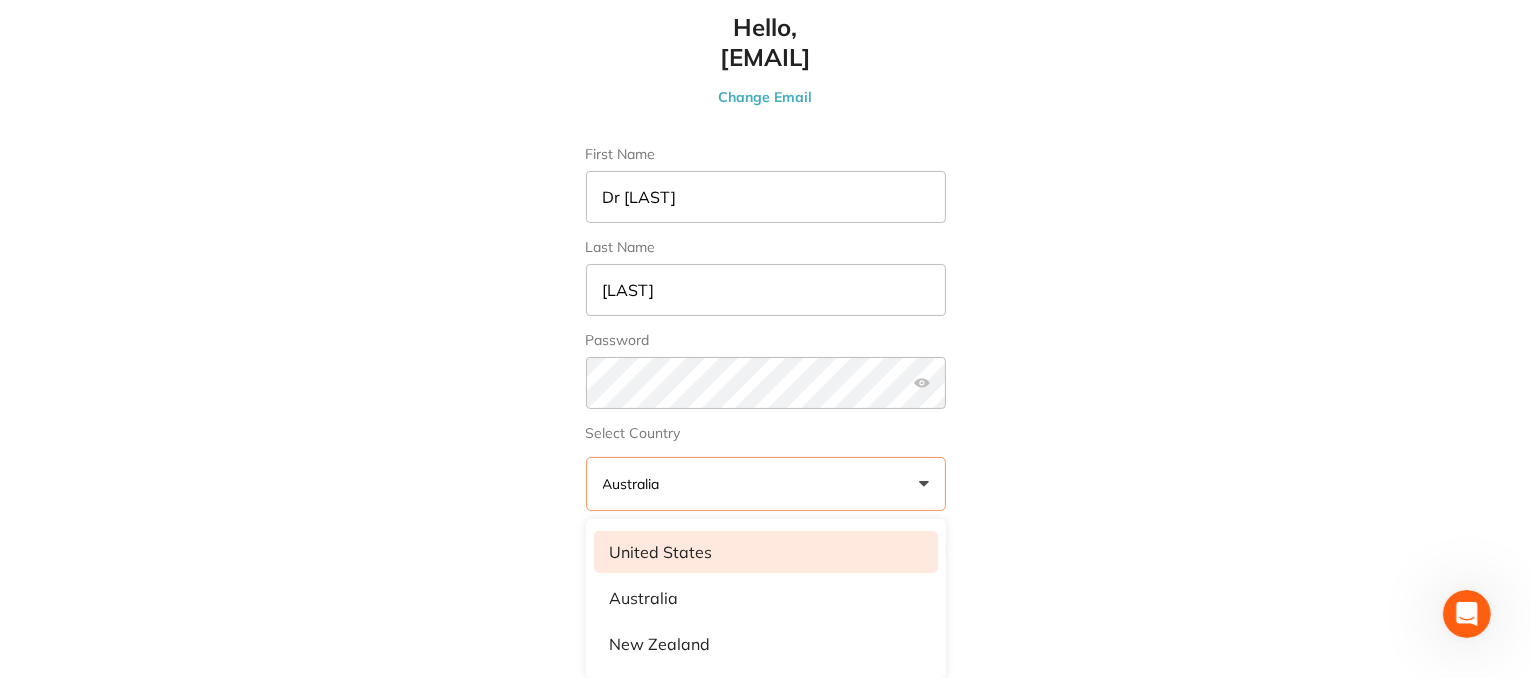 click on "United States" at bounding box center [766, 552] 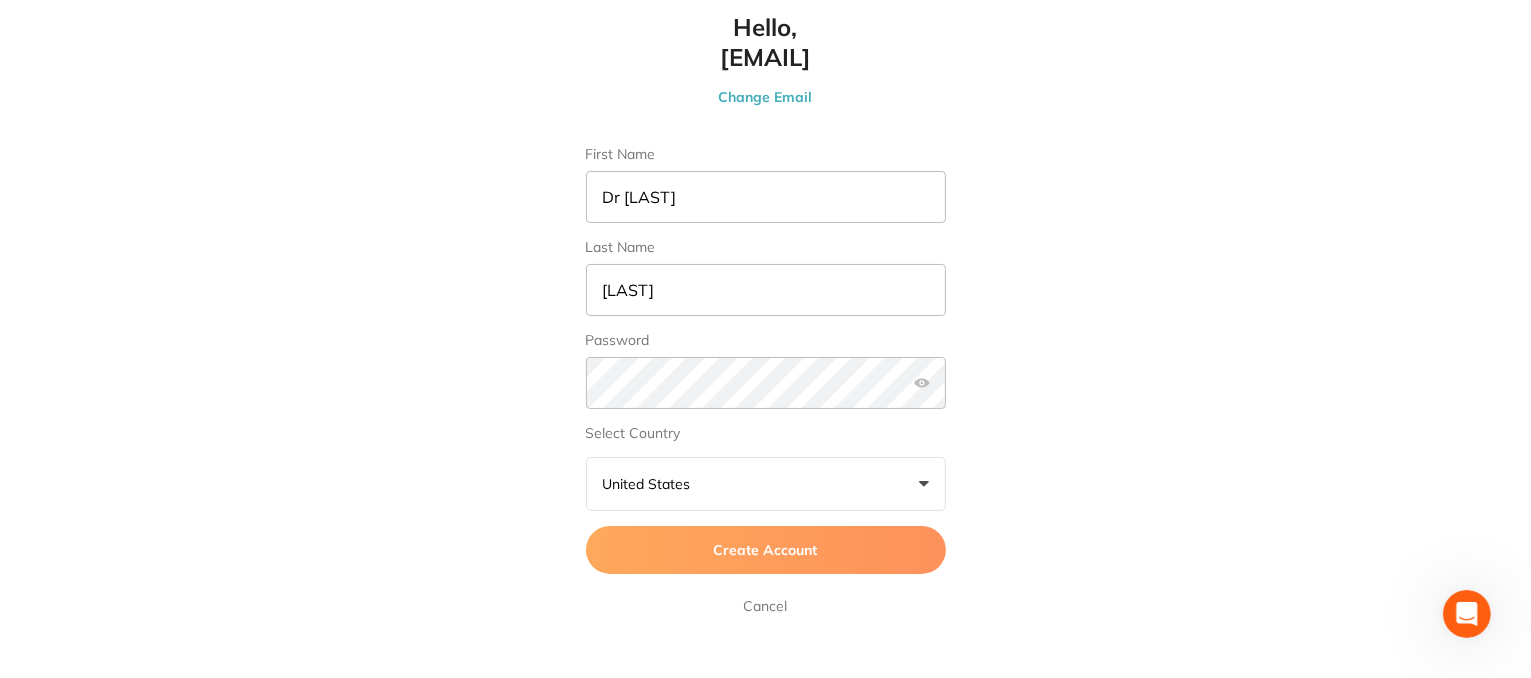 click on "Create Account" at bounding box center (766, 550) 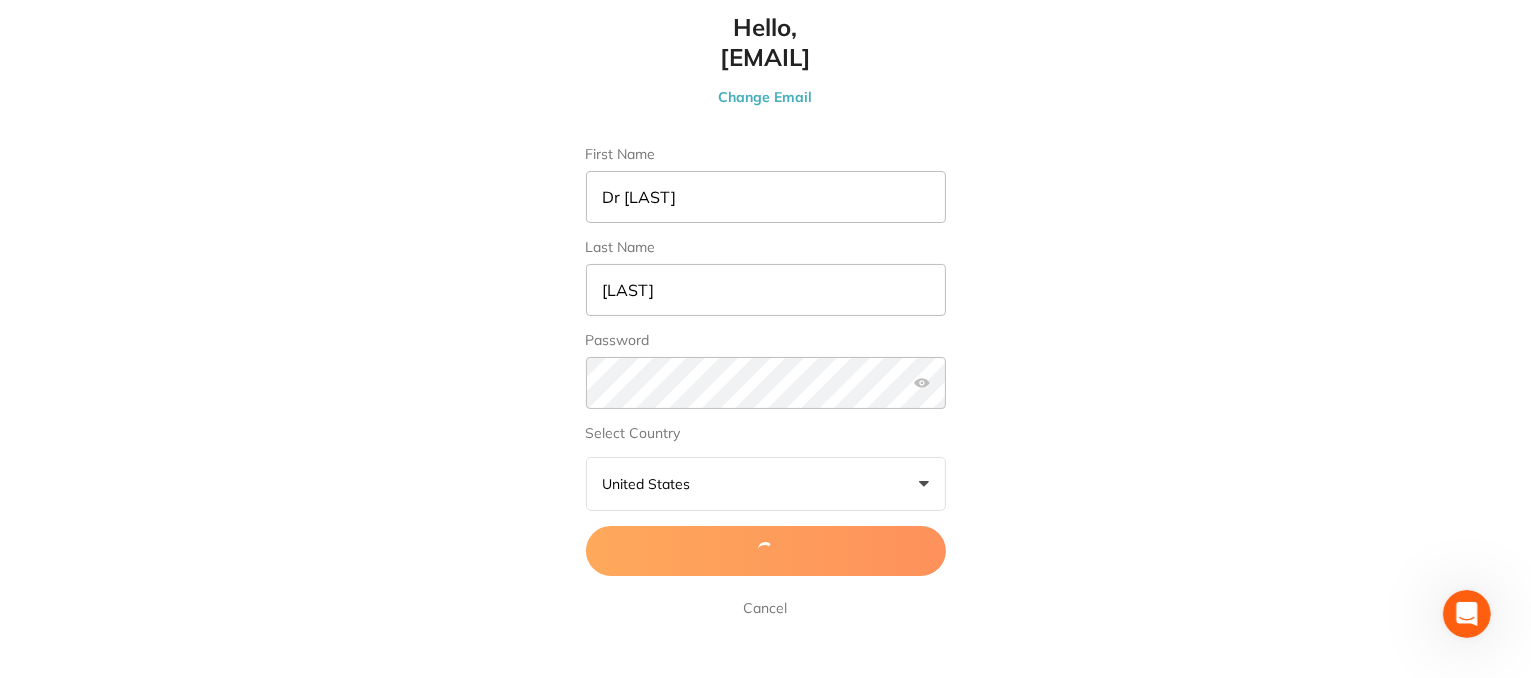scroll, scrollTop: 0, scrollLeft: 0, axis: both 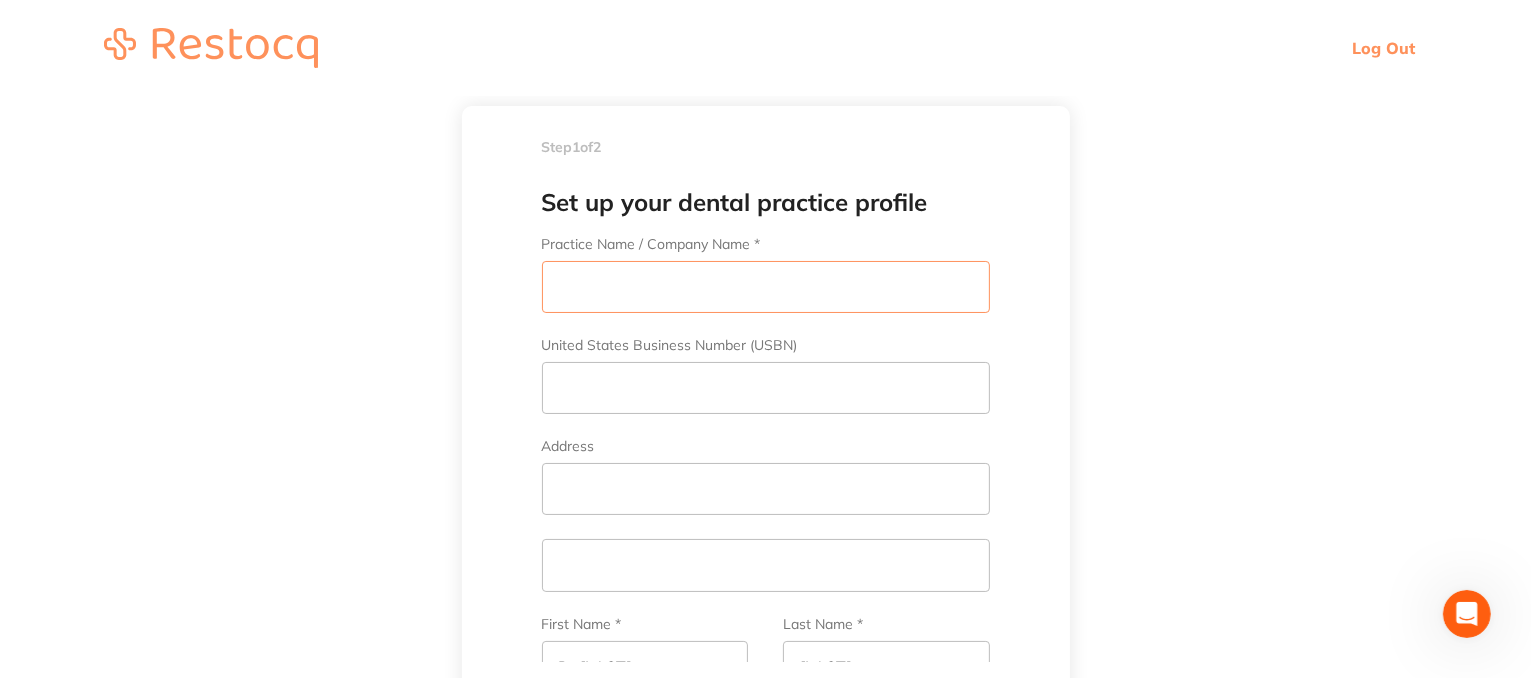 click on "Practice Name / Company Name *" at bounding box center (766, 287) 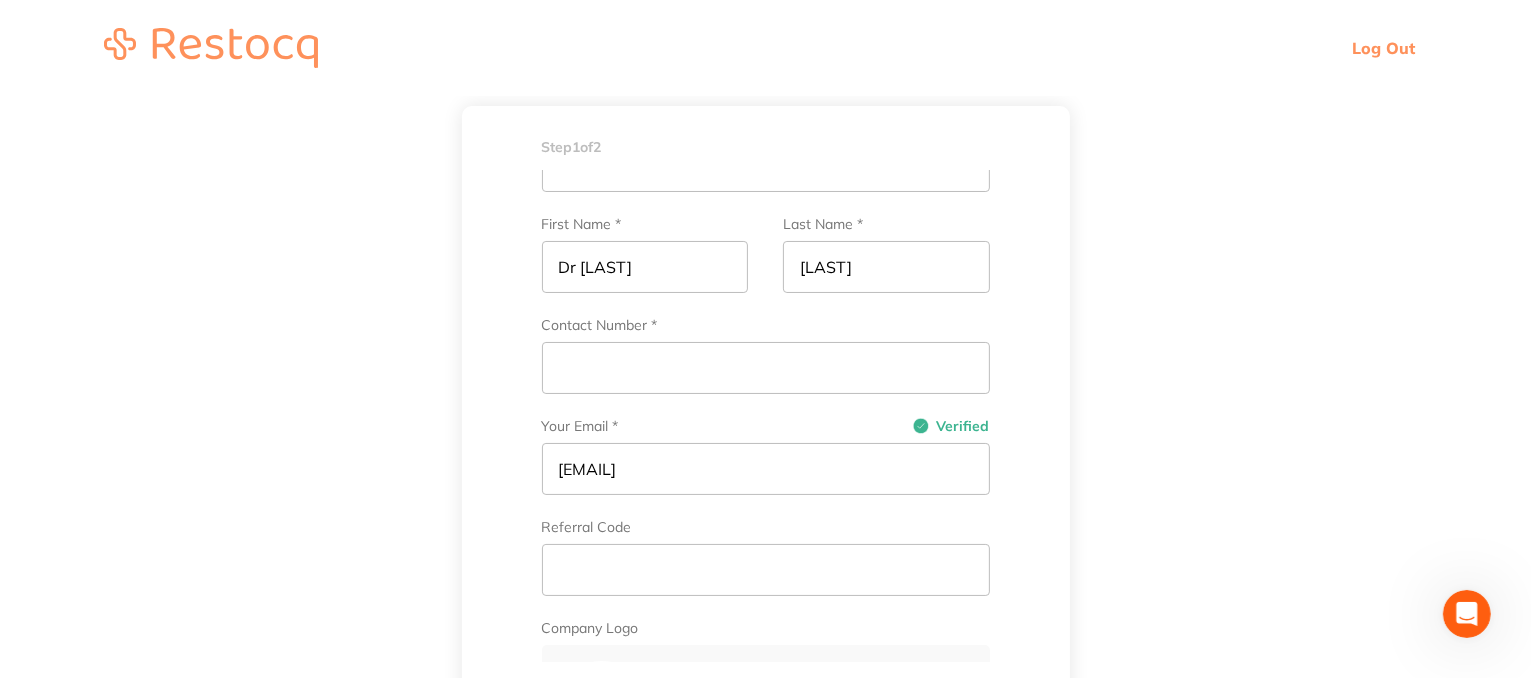 scroll, scrollTop: 0, scrollLeft: 0, axis: both 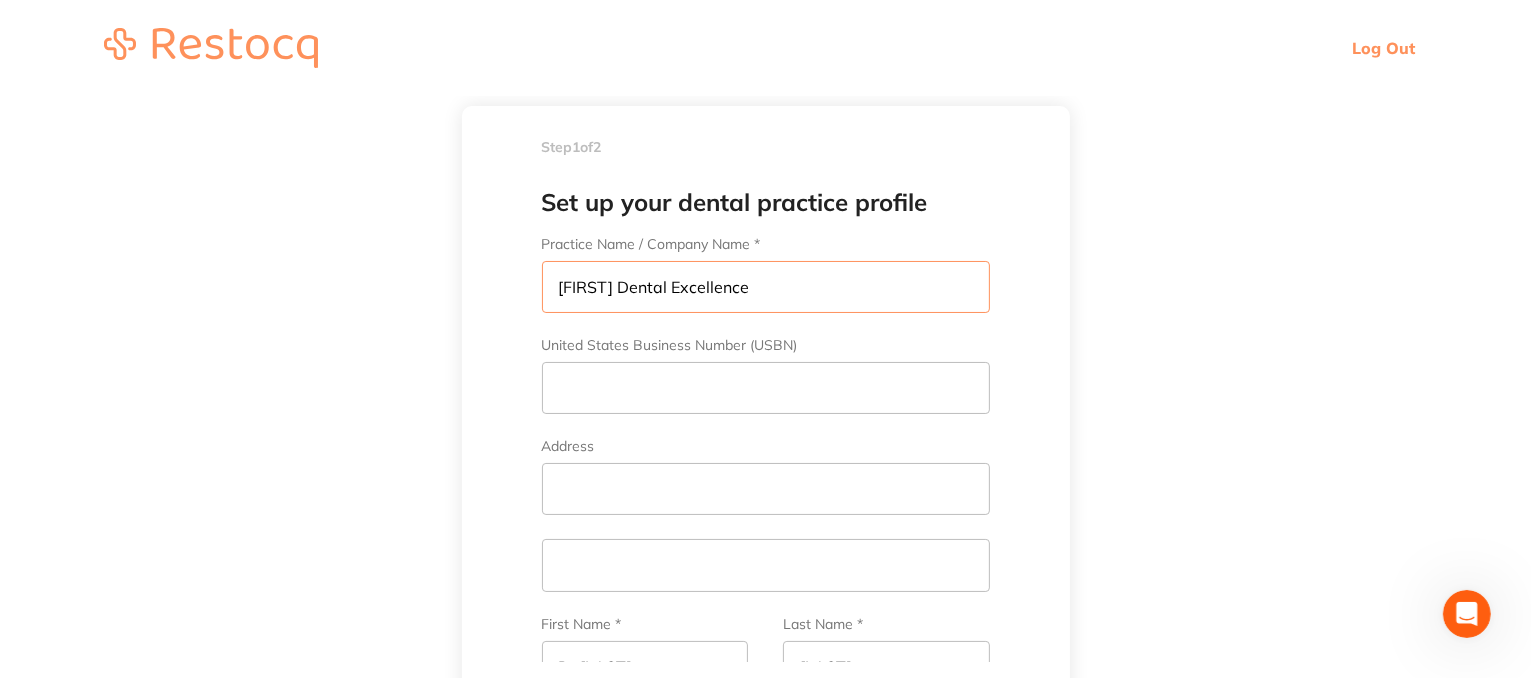 type on "Blossom Dental Excellence" 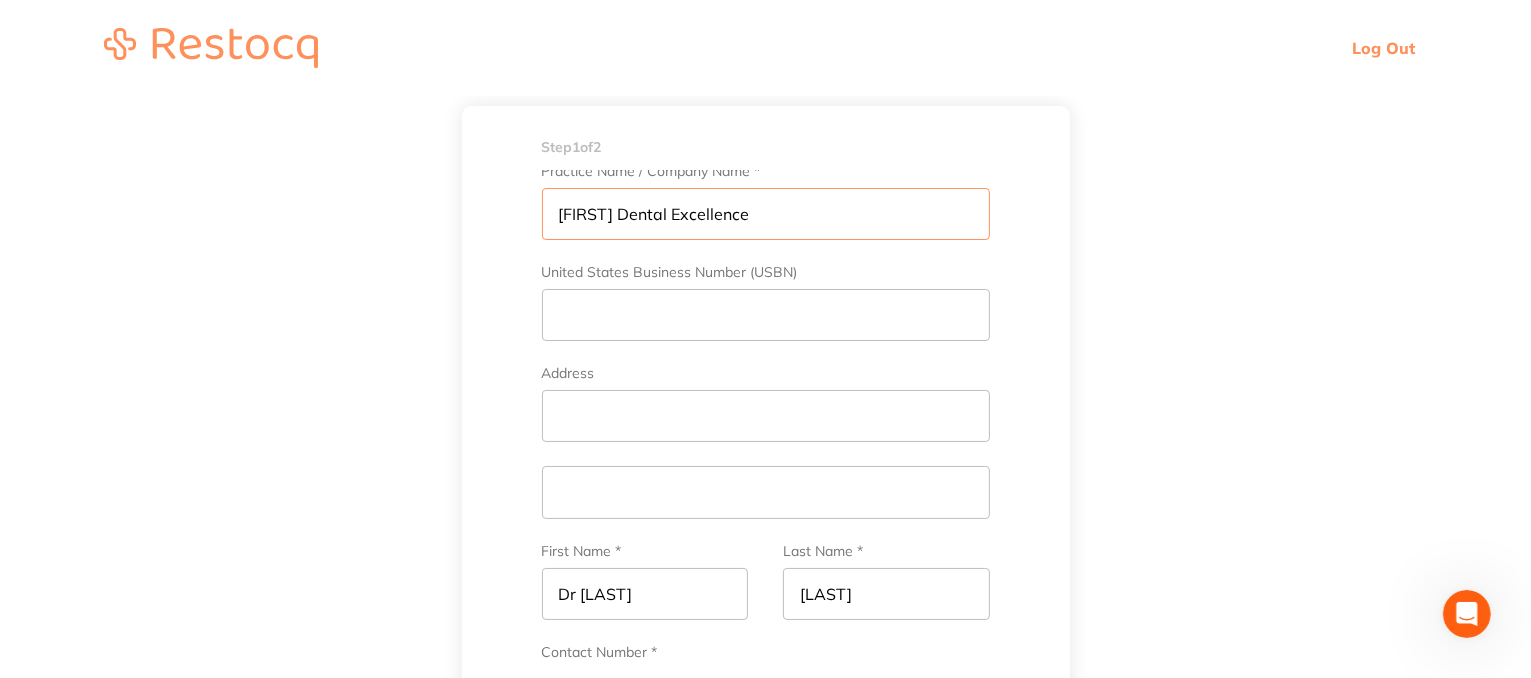 scroll, scrollTop: 100, scrollLeft: 0, axis: vertical 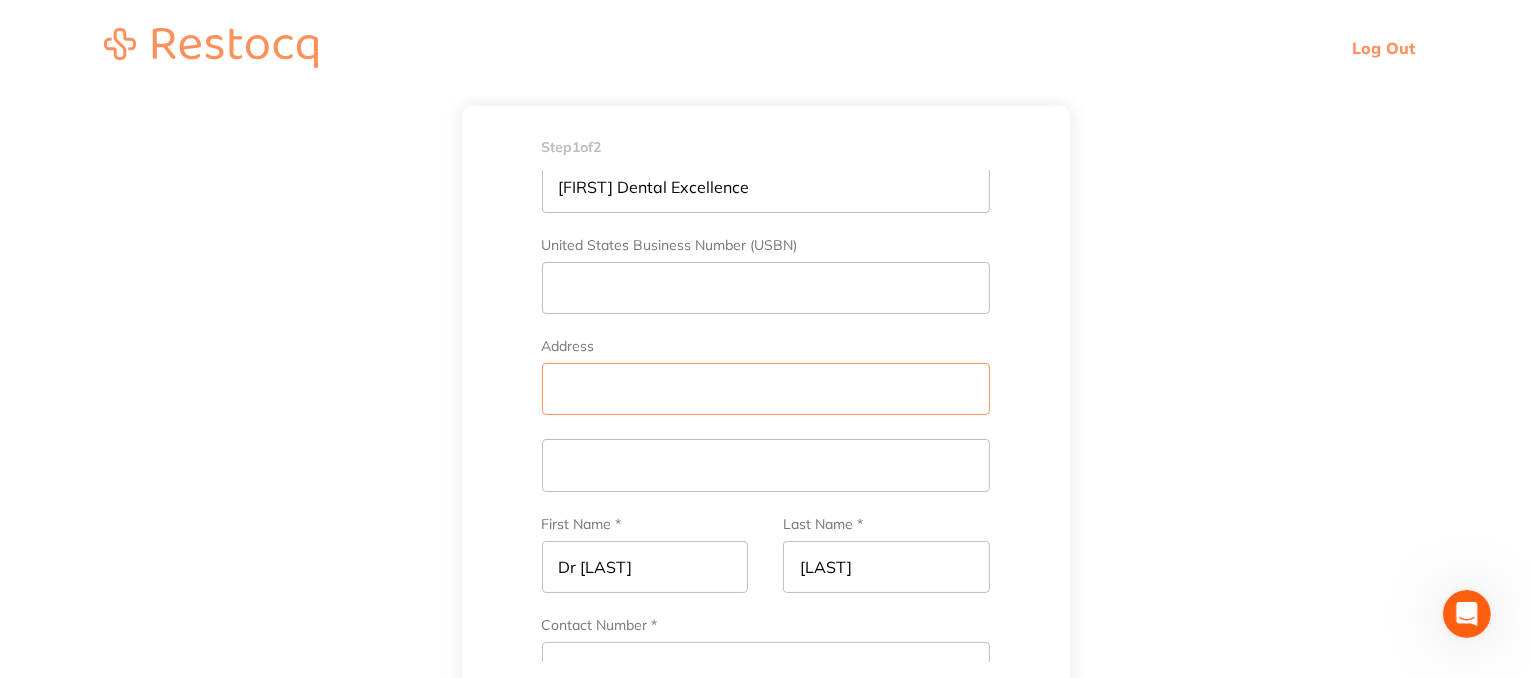click on "Address" at bounding box center (766, 389) 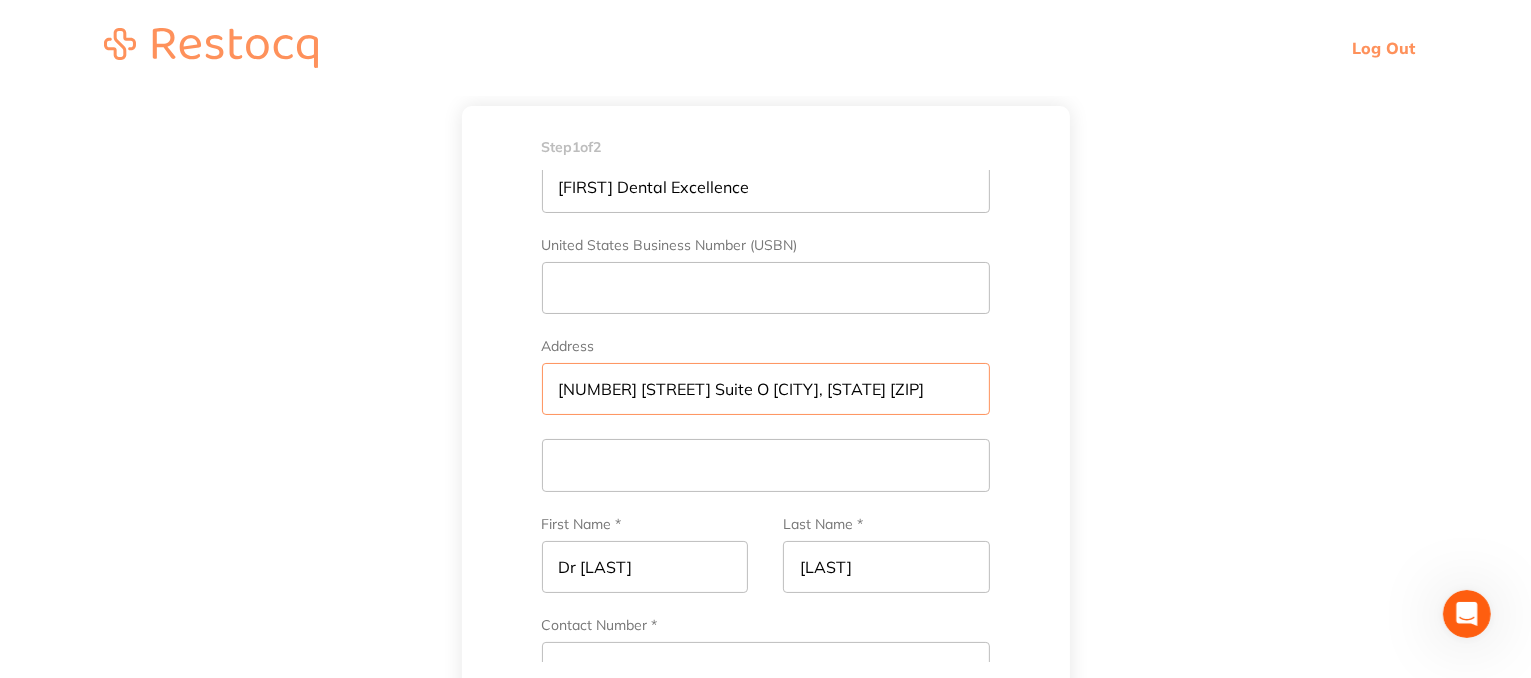 scroll, scrollTop: 0, scrollLeft: 0, axis: both 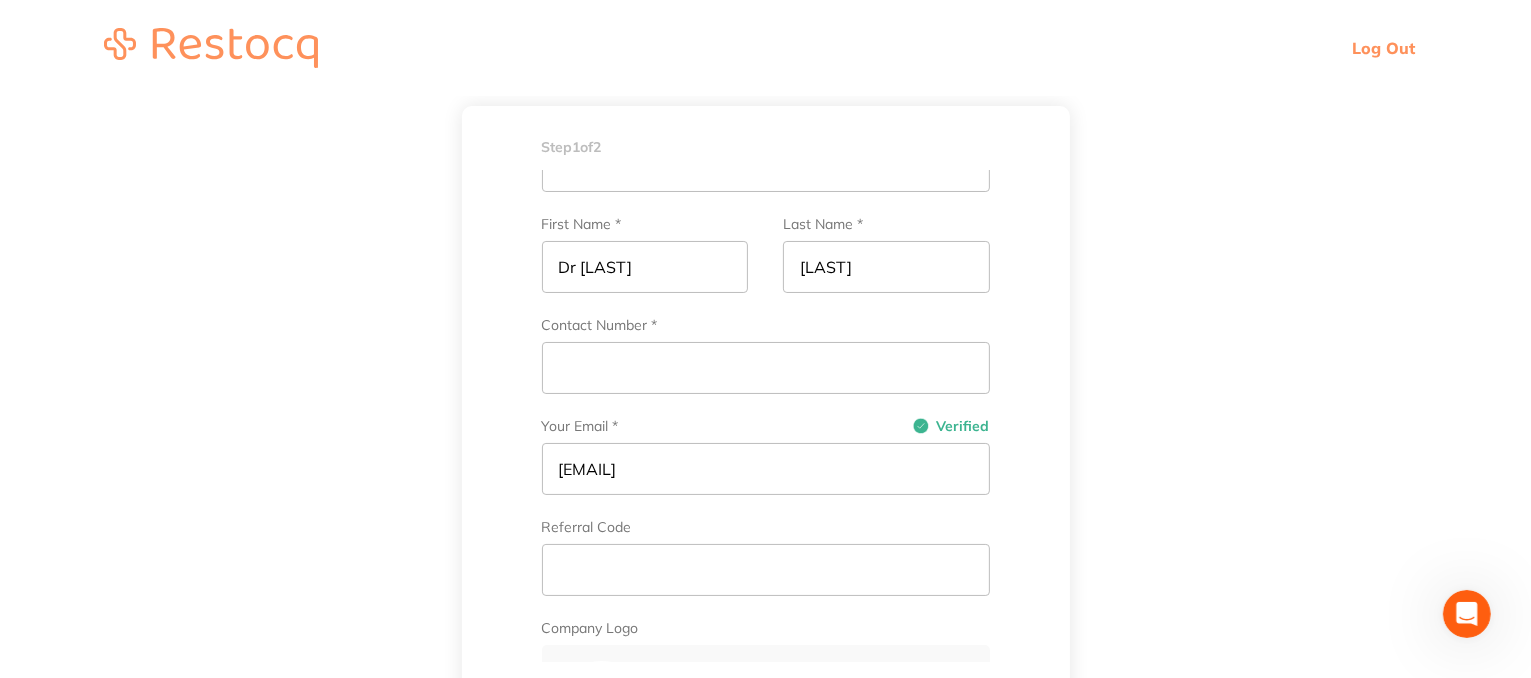 type on "6146 Camino Verde Dr Suite O San Jose, CA 95119" 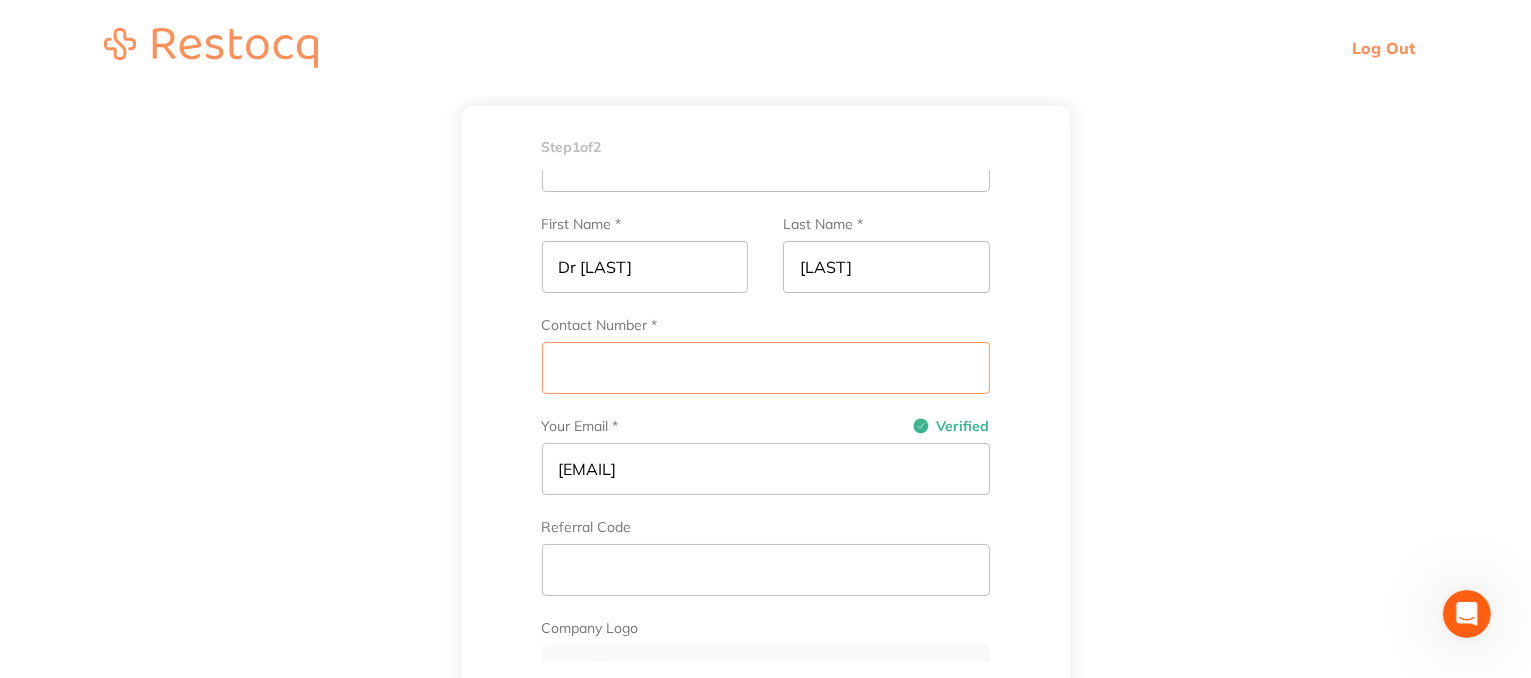 scroll, scrollTop: 0, scrollLeft: 0, axis: both 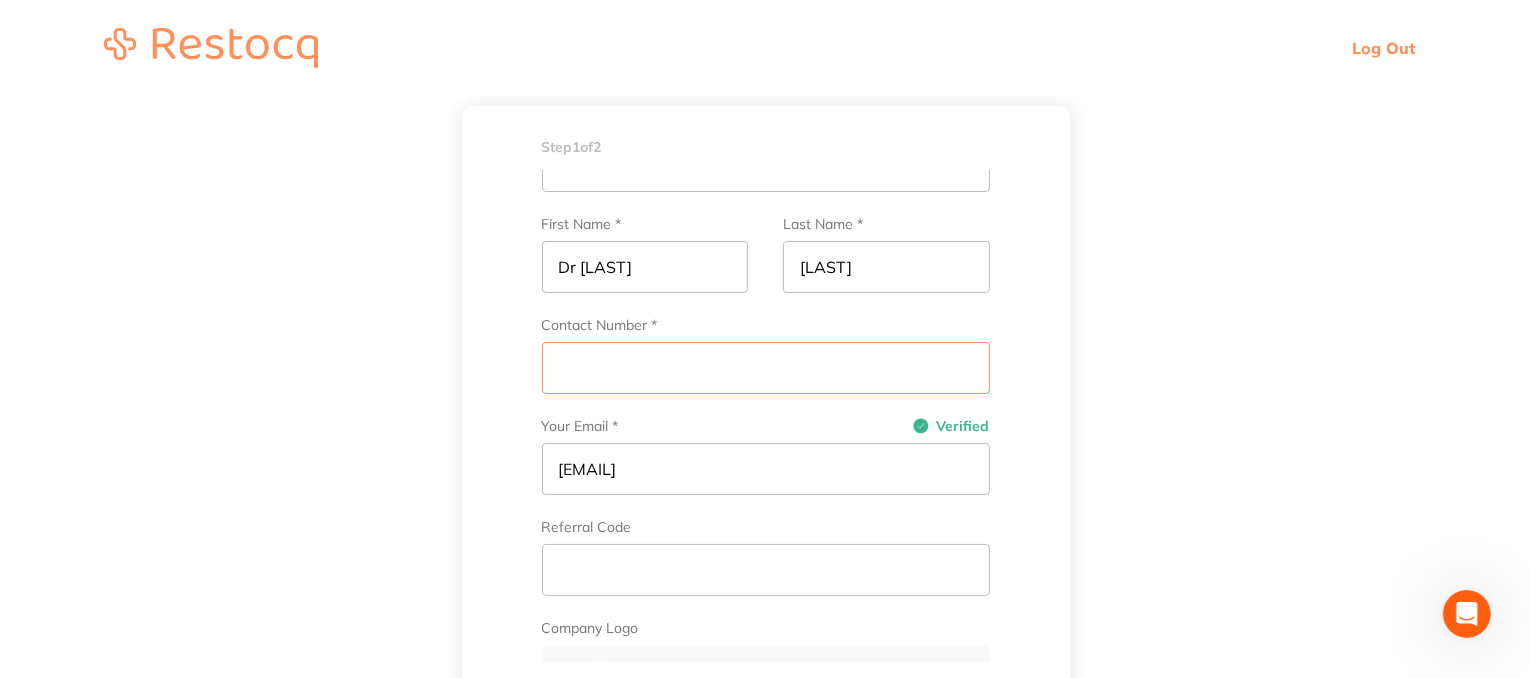 paste on "(408) 444-9984" 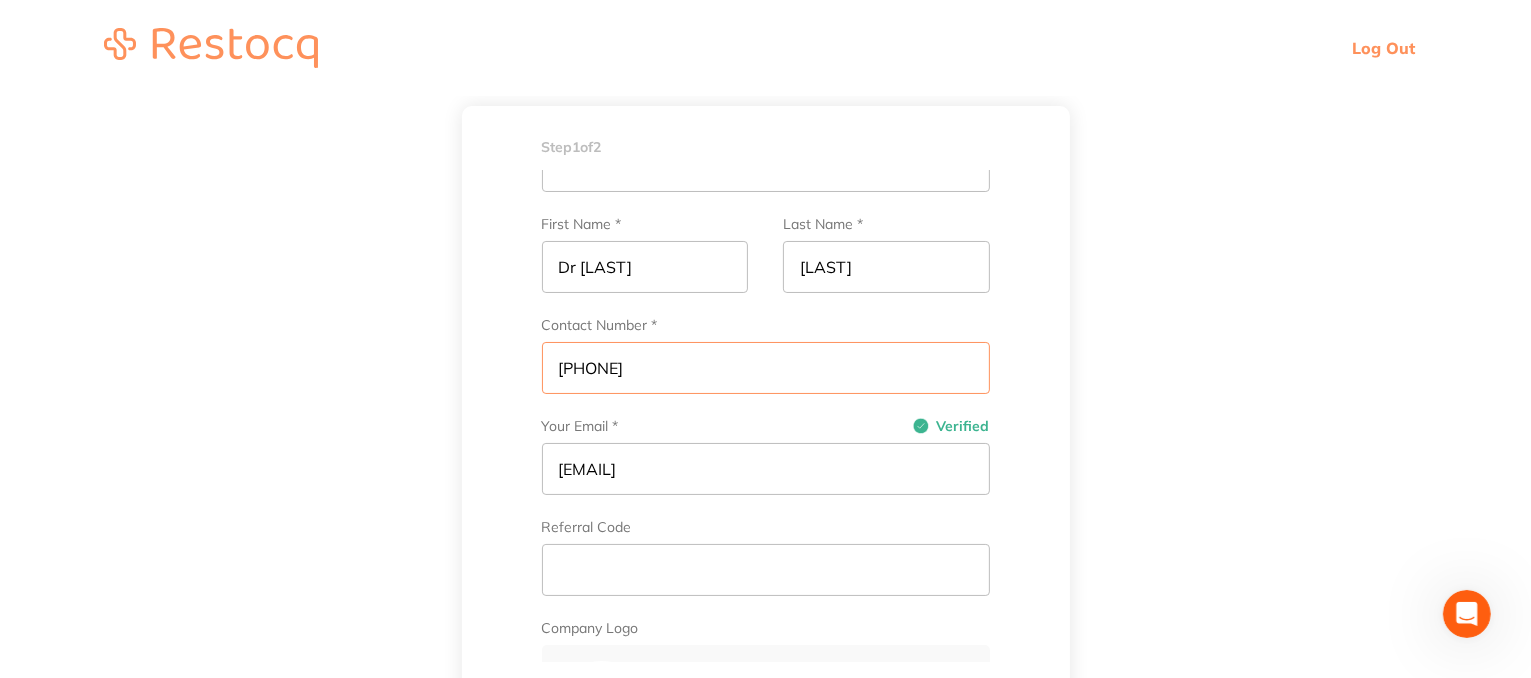 type on "(408) 444-9984" 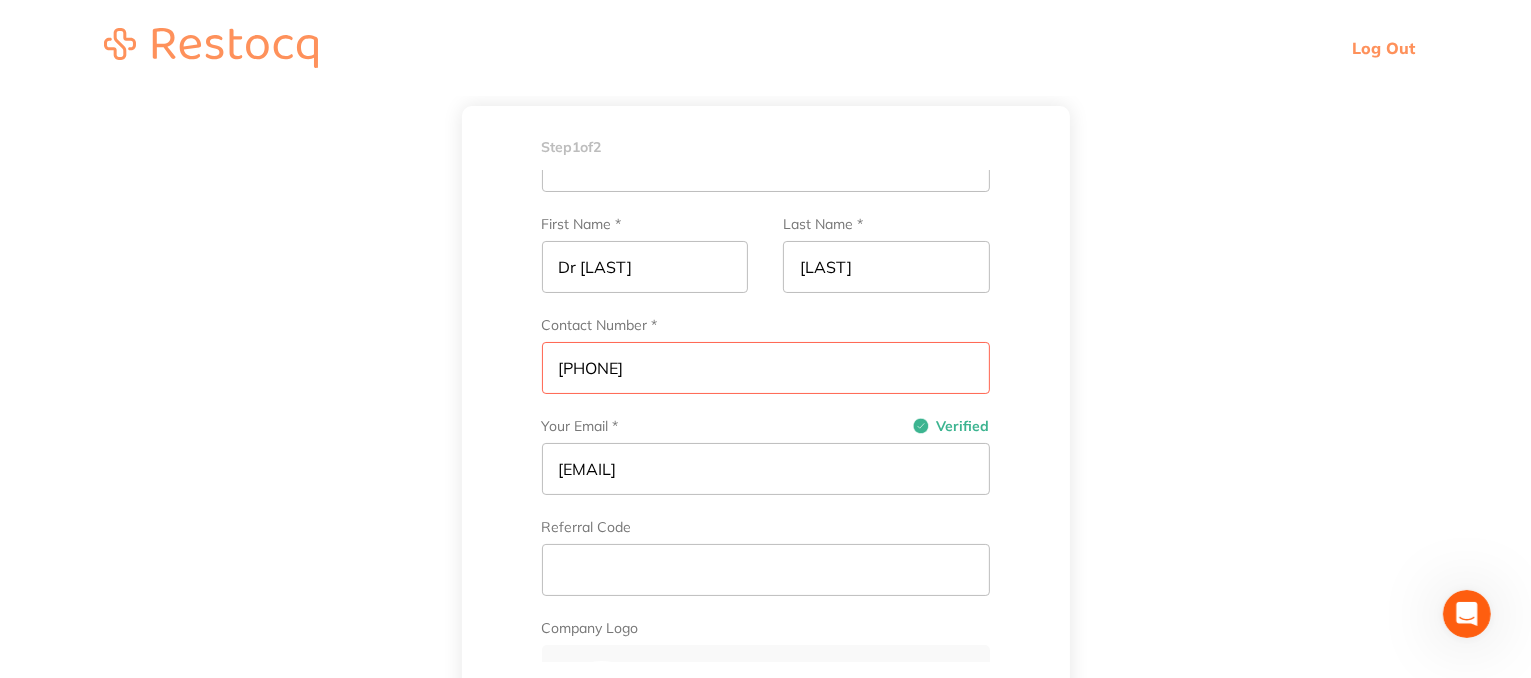 click on "Practice Name / Company Name * Blossom Dental Excellence United States Business Number (USBN) Address 6146 Camino Verde Dr Suite O San Jose, CA 95119 First Name * Dr Jaswinder Last Name * Ghuman Contact Number * (408) 444-9984 Your Email *  Verified ghumandds@gmail.com Referral Code Company Logo Upload Logo jpeg, png, gif (recommended 480x480, max 2MB)" at bounding box center (766, 325) 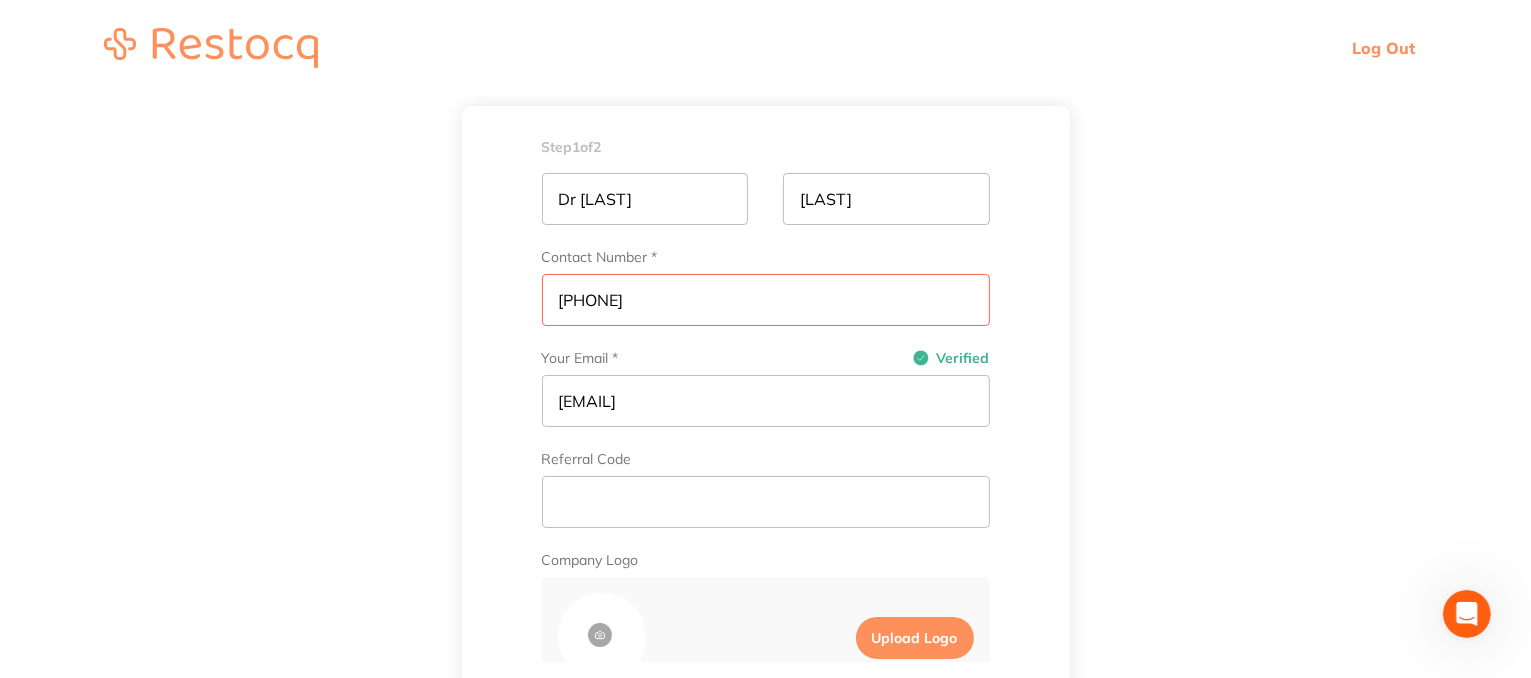 scroll, scrollTop: 572, scrollLeft: 0, axis: vertical 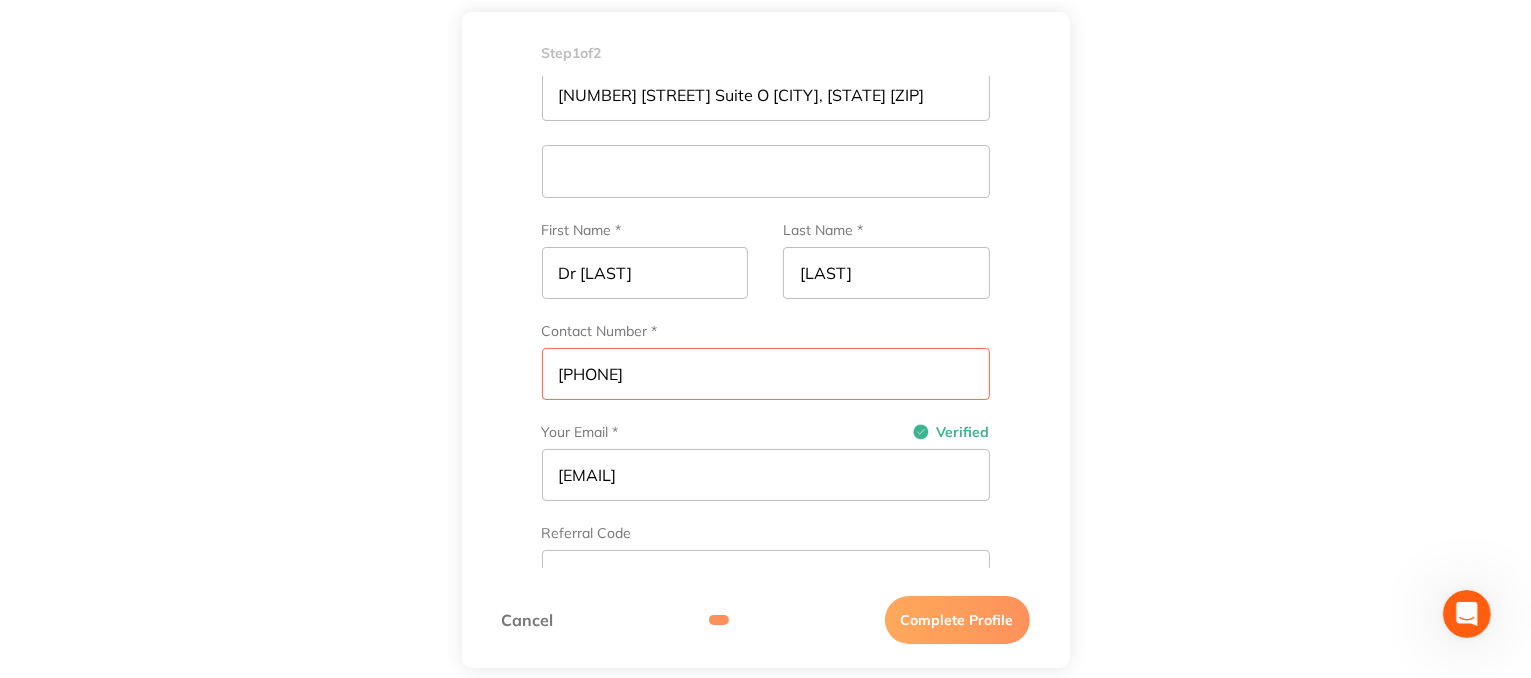 click on "Complete Profile" at bounding box center [957, 620] 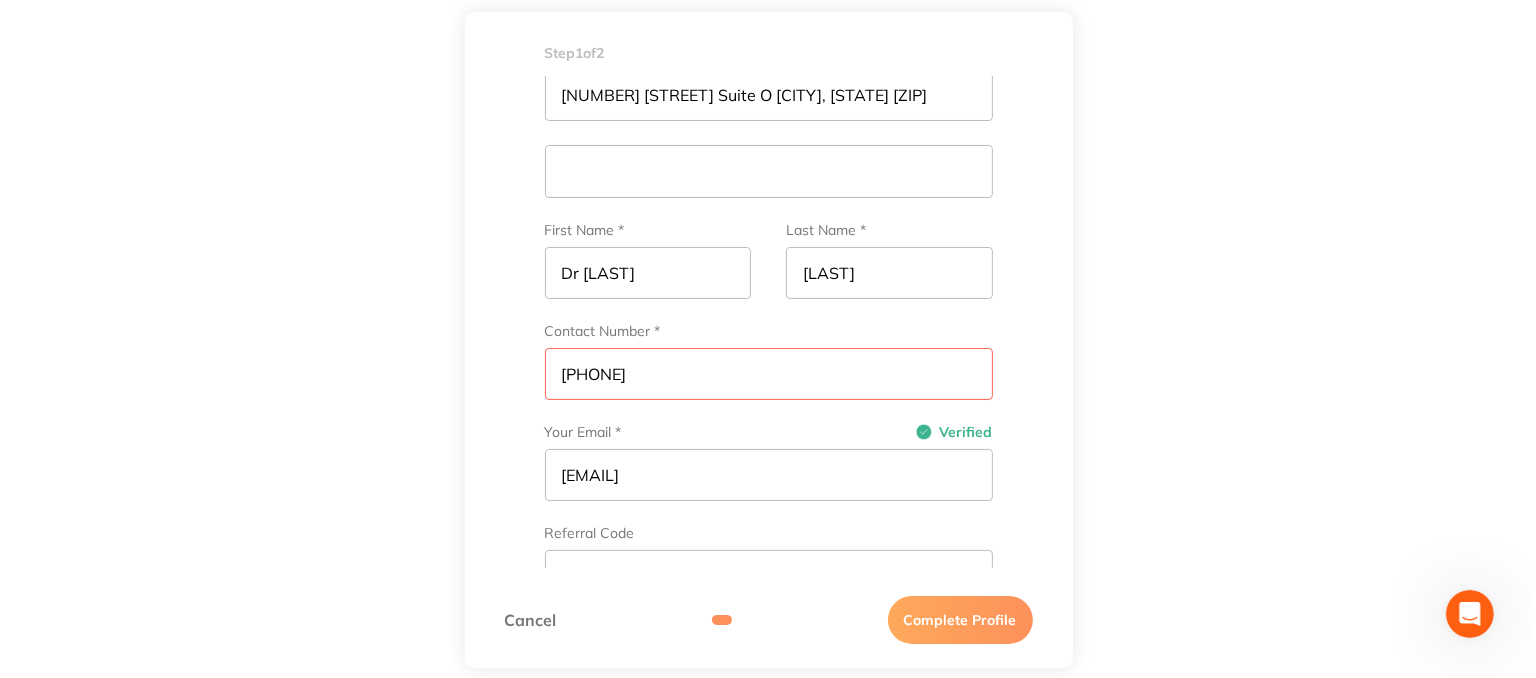 scroll, scrollTop: 0, scrollLeft: 0, axis: both 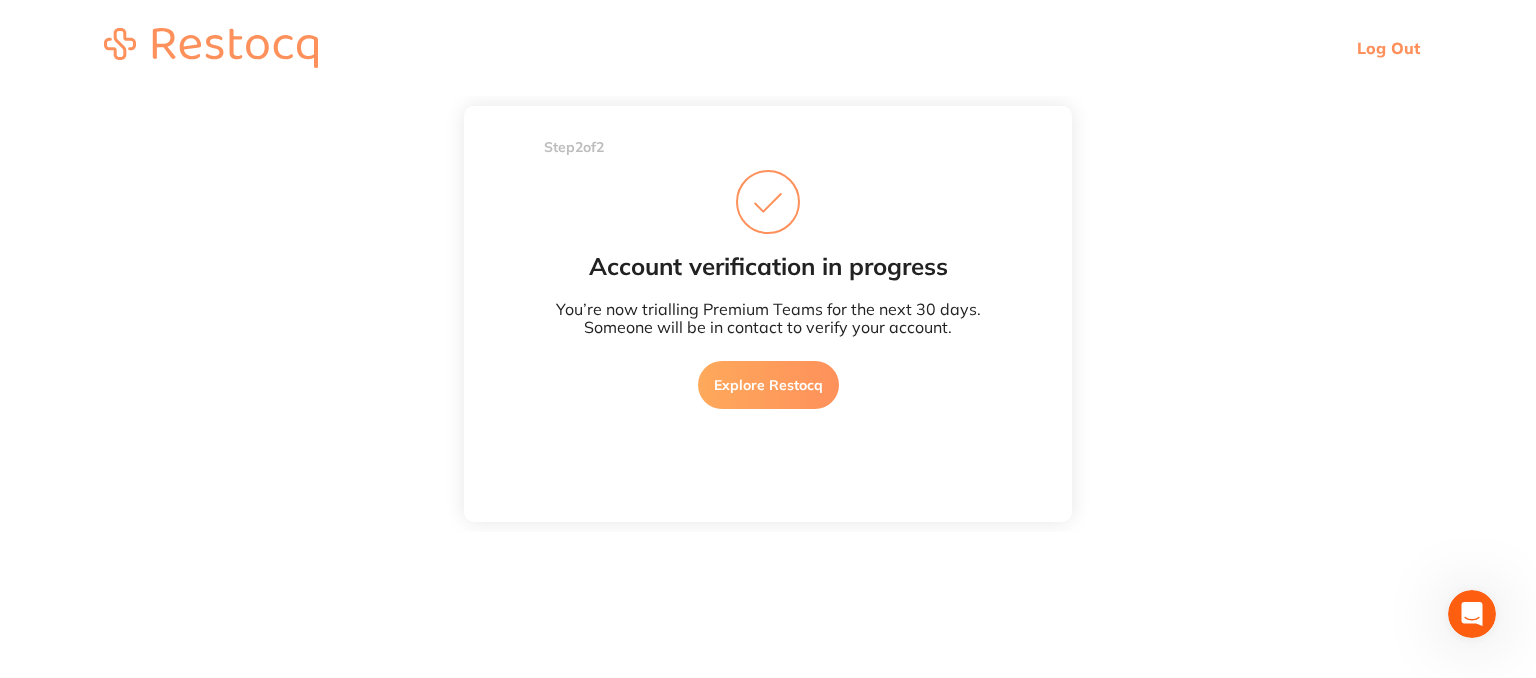 drag, startPoint x: 780, startPoint y: 383, endPoint x: 828, endPoint y: 402, distance: 51.62364 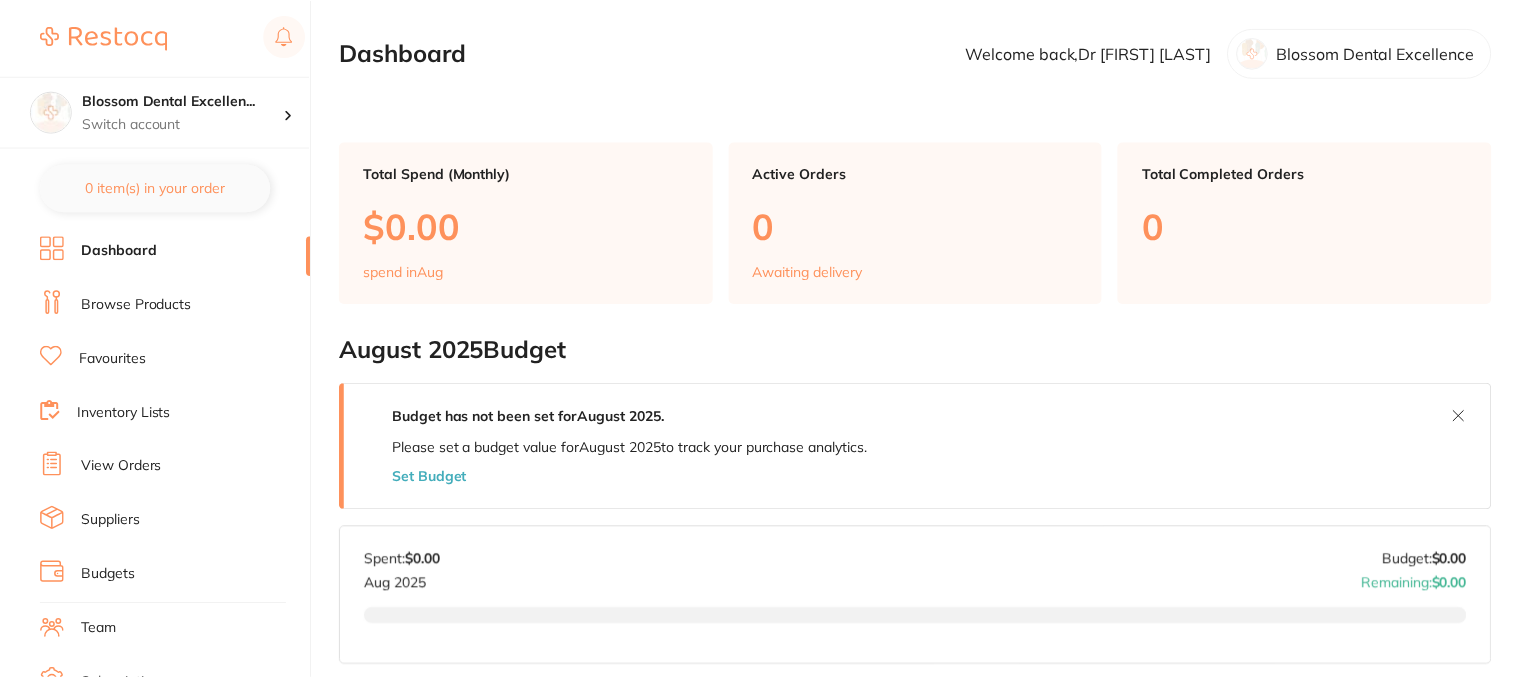 scroll, scrollTop: 0, scrollLeft: 0, axis: both 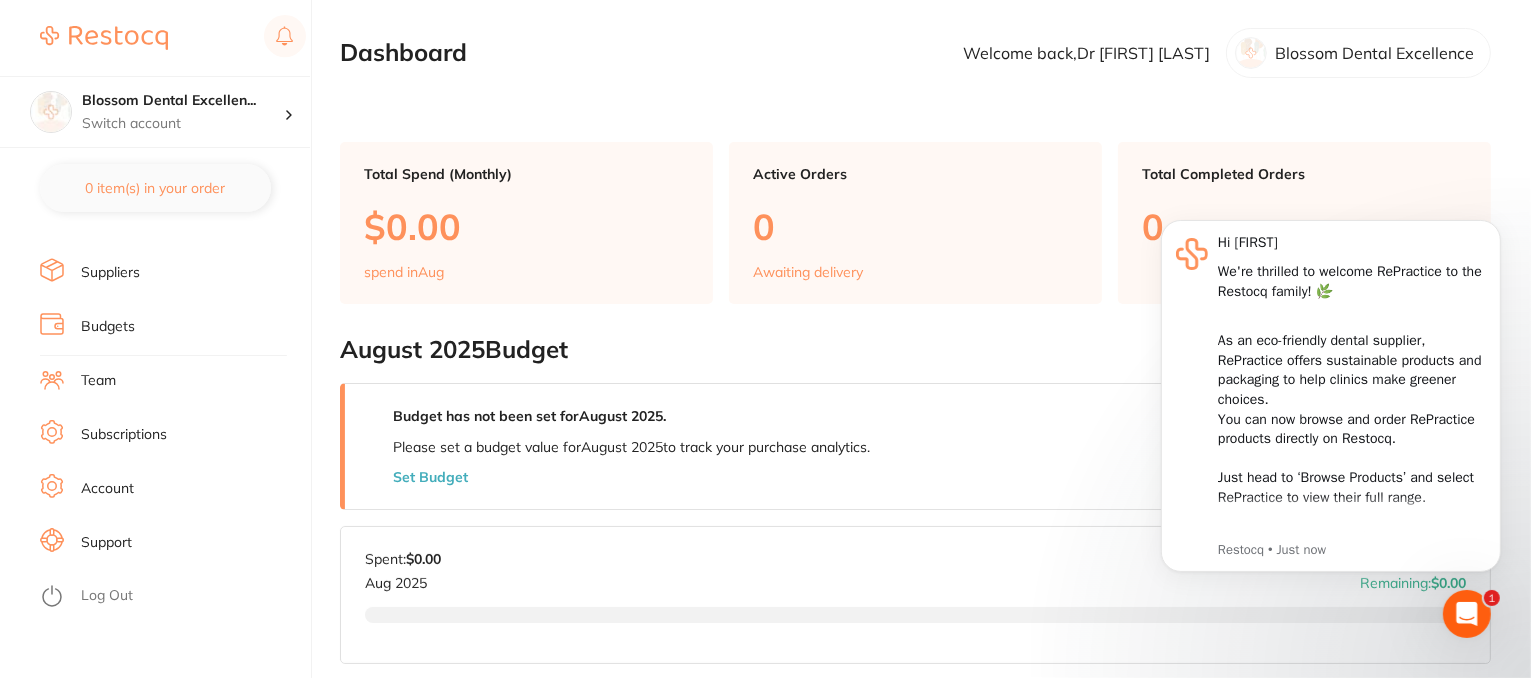 click on "Log Out" at bounding box center [107, 596] 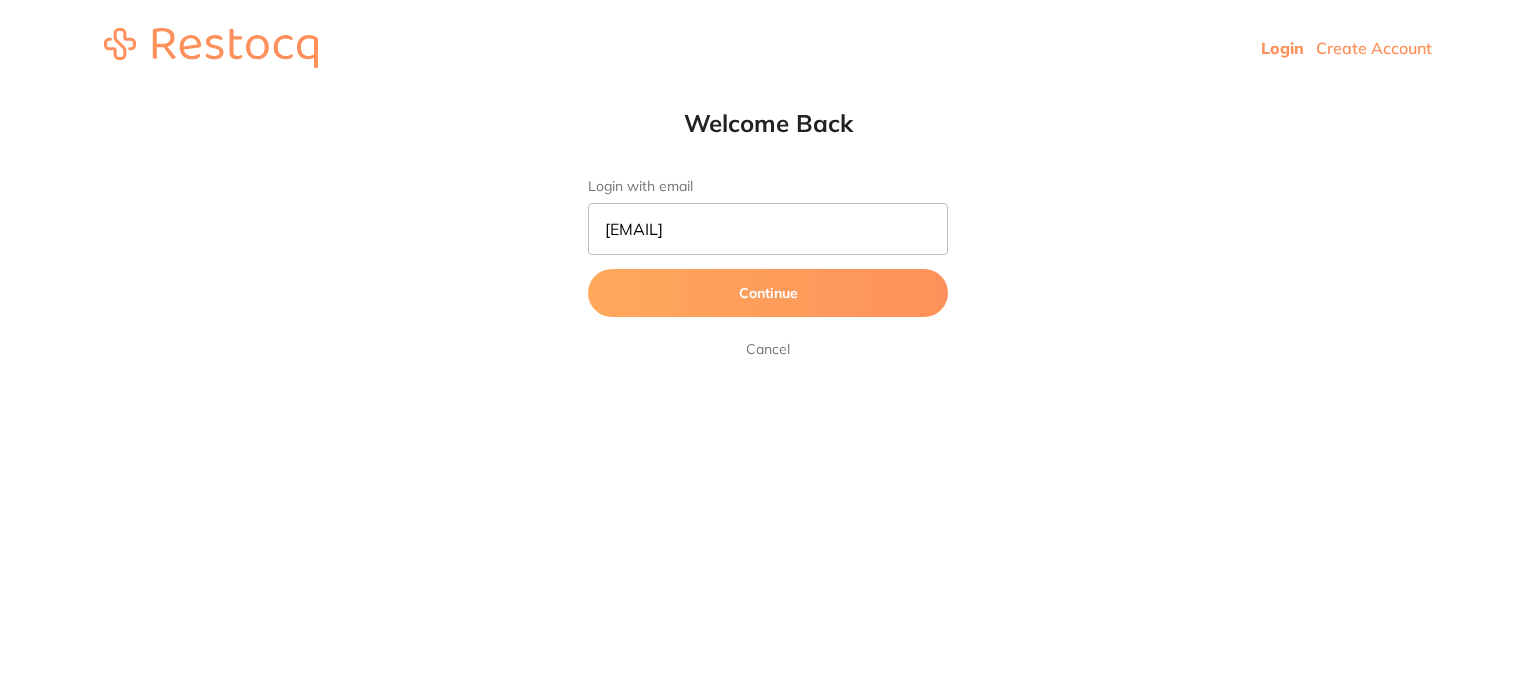 scroll, scrollTop: 0, scrollLeft: 0, axis: both 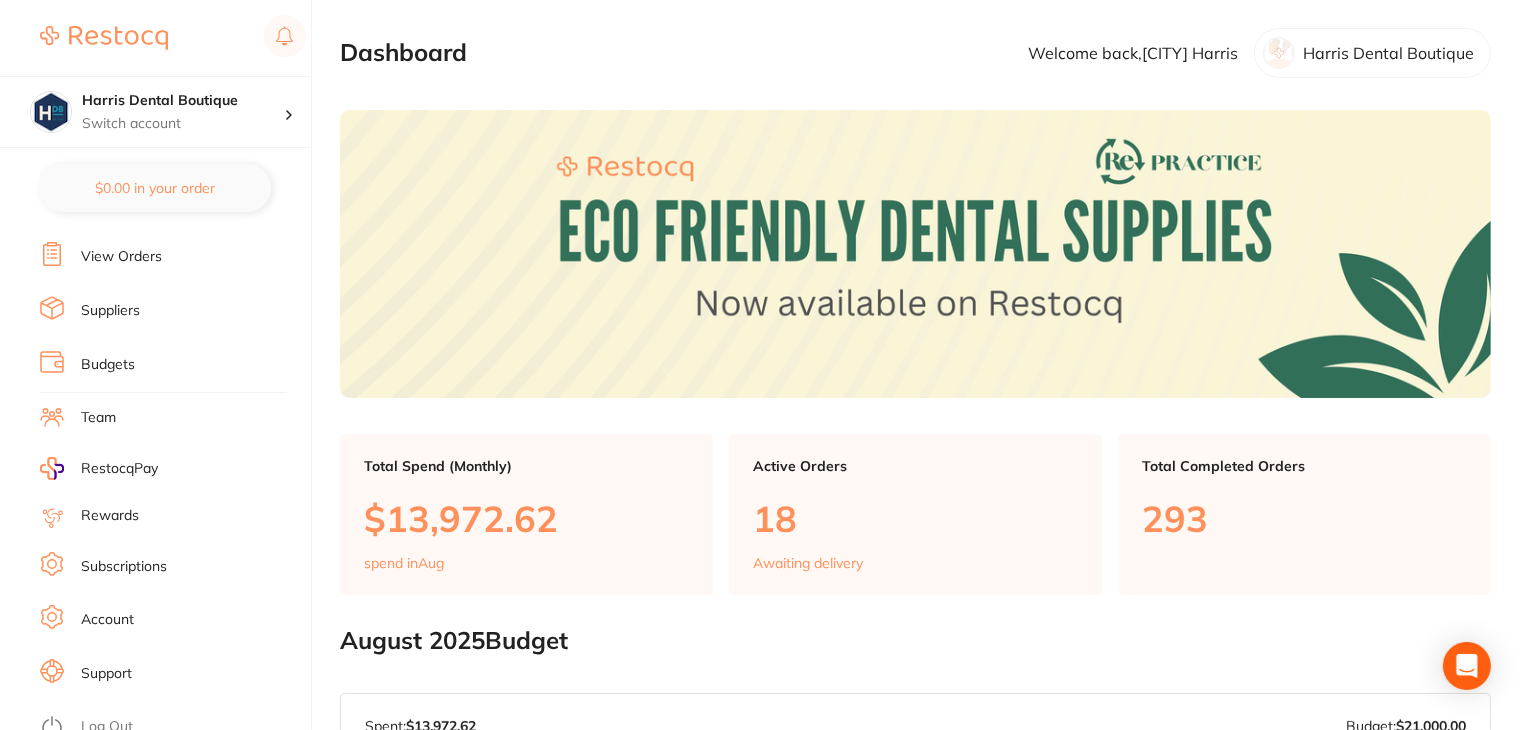 click on "Log Out" at bounding box center (107, 727) 